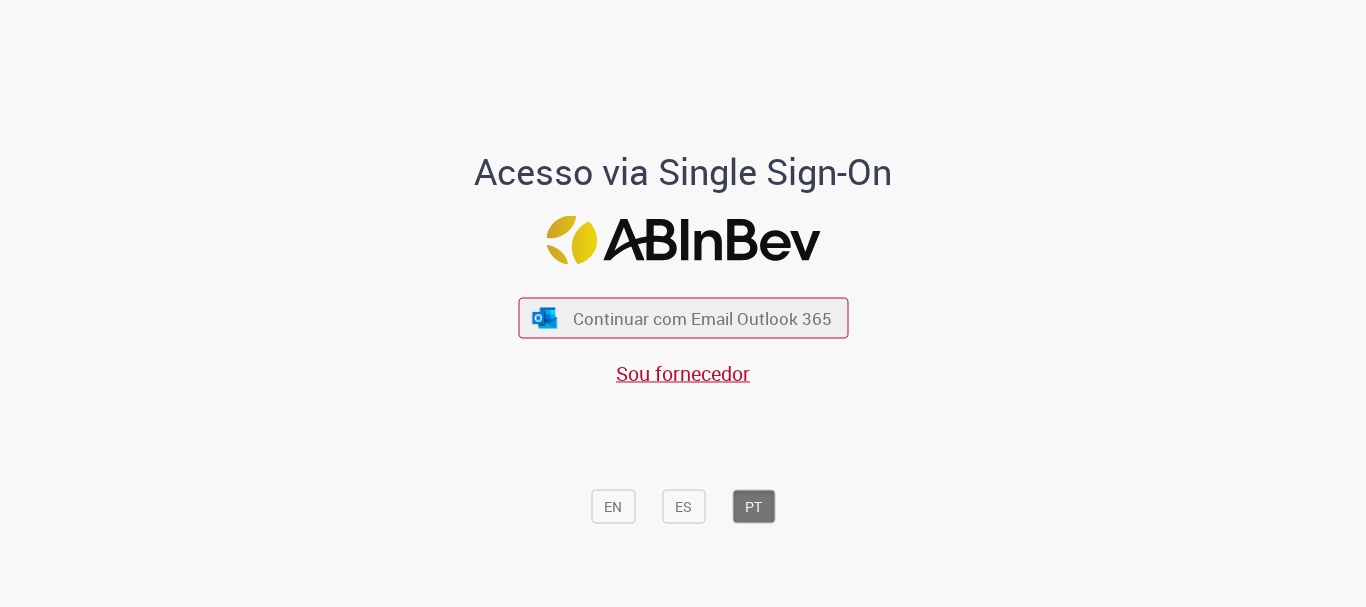 scroll, scrollTop: 0, scrollLeft: 0, axis: both 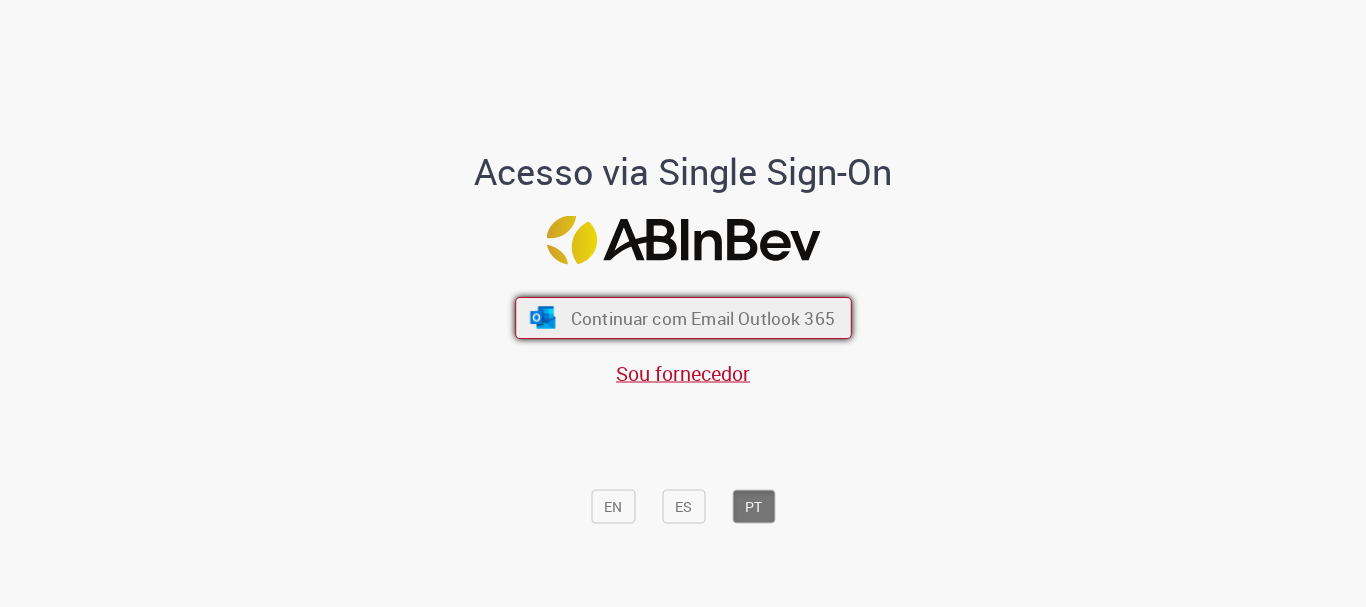 click on "Continuar com Email Outlook 365" at bounding box center (702, 318) 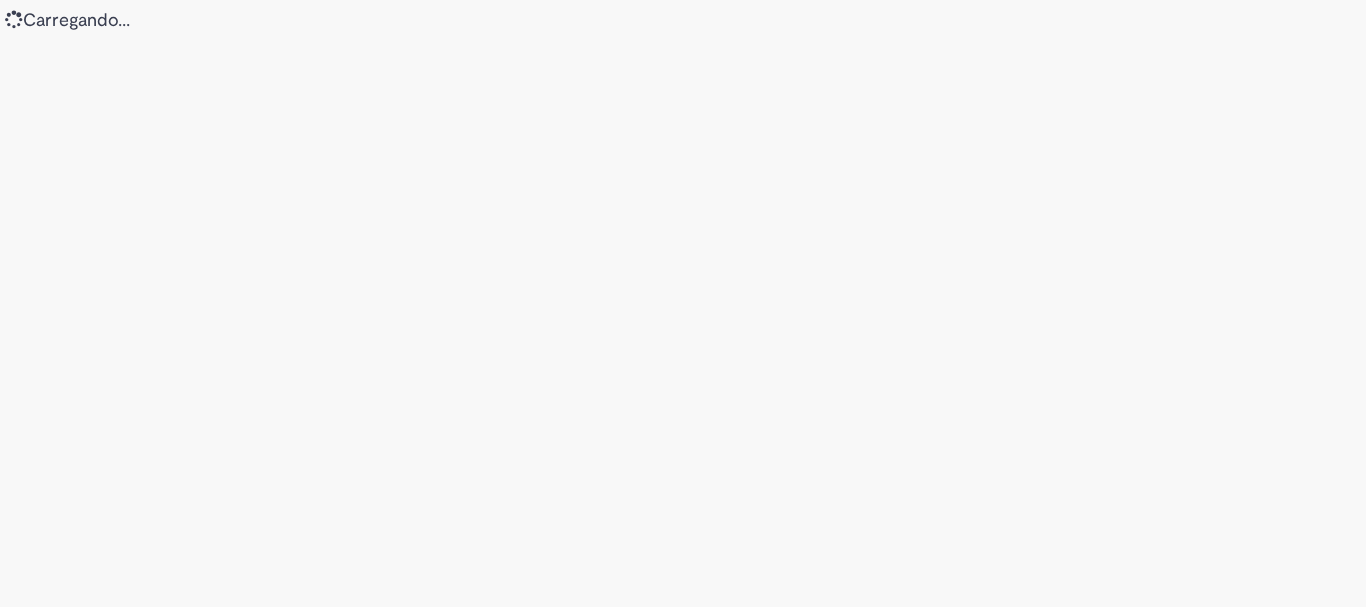 scroll, scrollTop: 0, scrollLeft: 0, axis: both 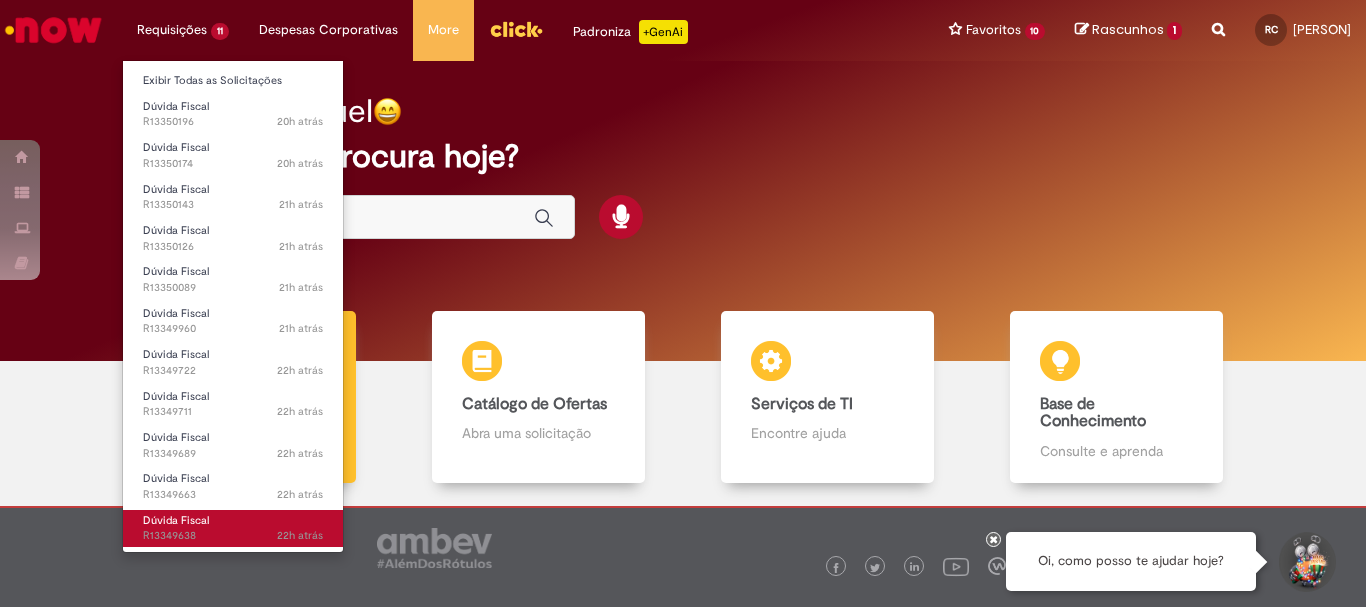 click on "22h atrás 22 horas atrás  R[REFERENCE]" at bounding box center (233, 536) 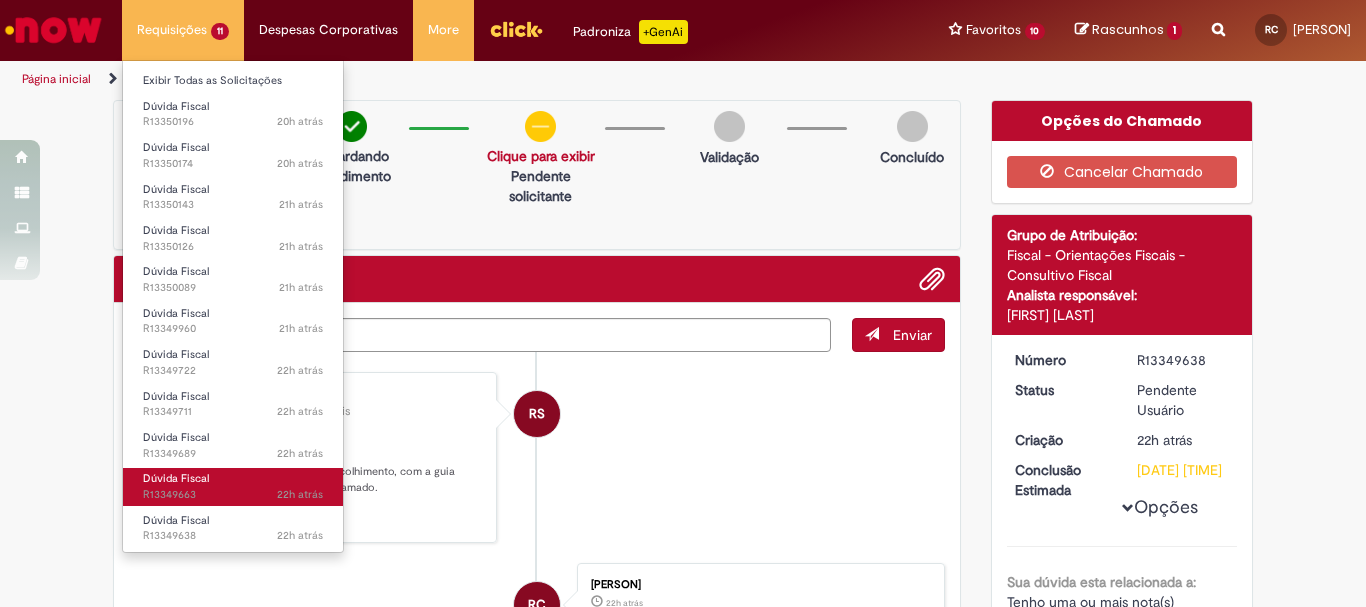 click on "22h atrás 22 horas atrás  R[REFERENCE]" at bounding box center (233, 495) 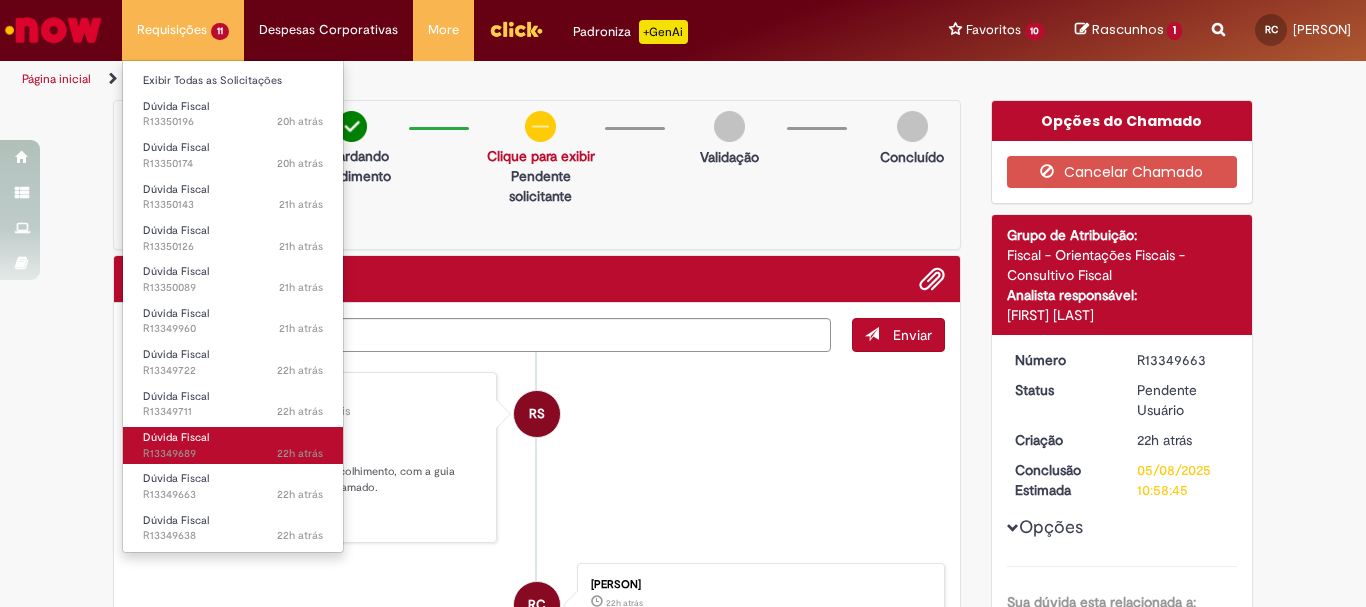 click on "22h atrás 22 horas atrás  R[REFERENCE]" at bounding box center (233, 454) 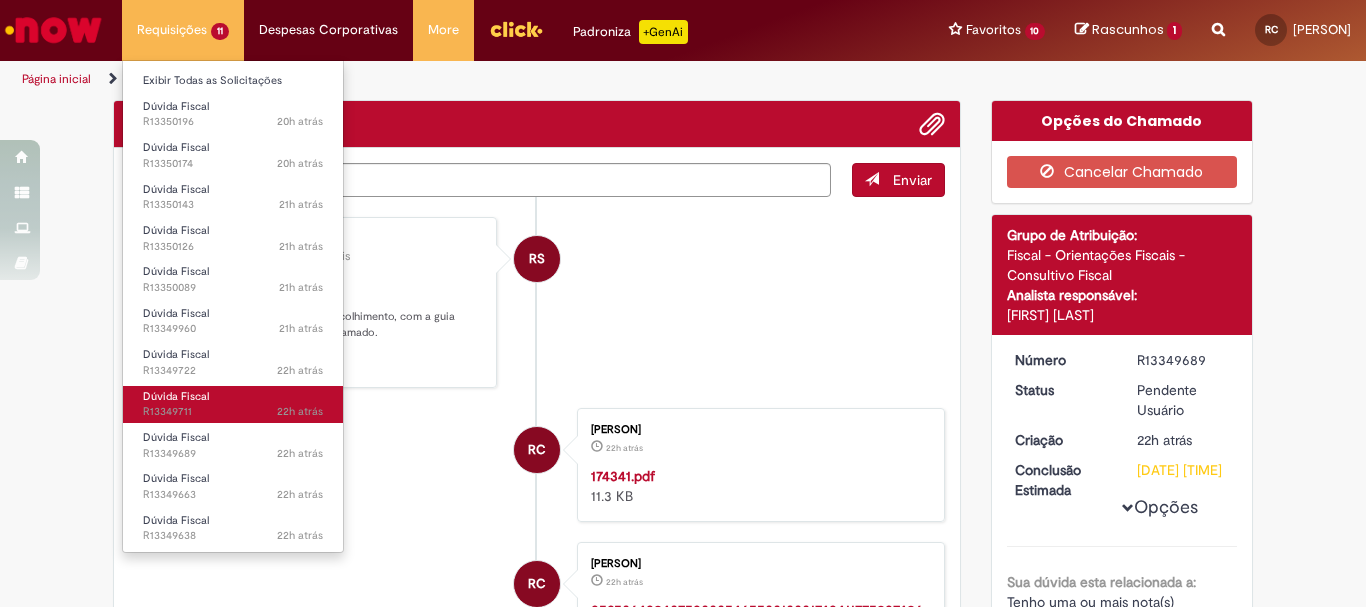 click on "22h atrás 22 horas atrás  R[REFERENCE]" at bounding box center [233, 412] 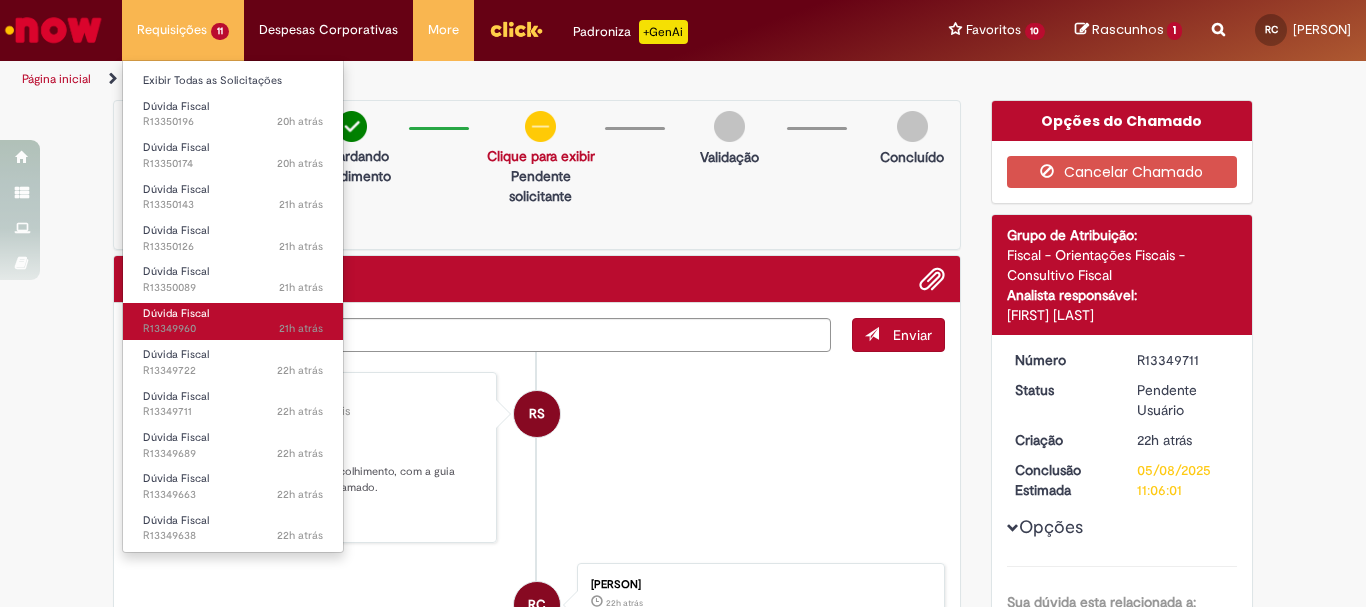 click on "Dúvida Fiscal" at bounding box center (176, 313) 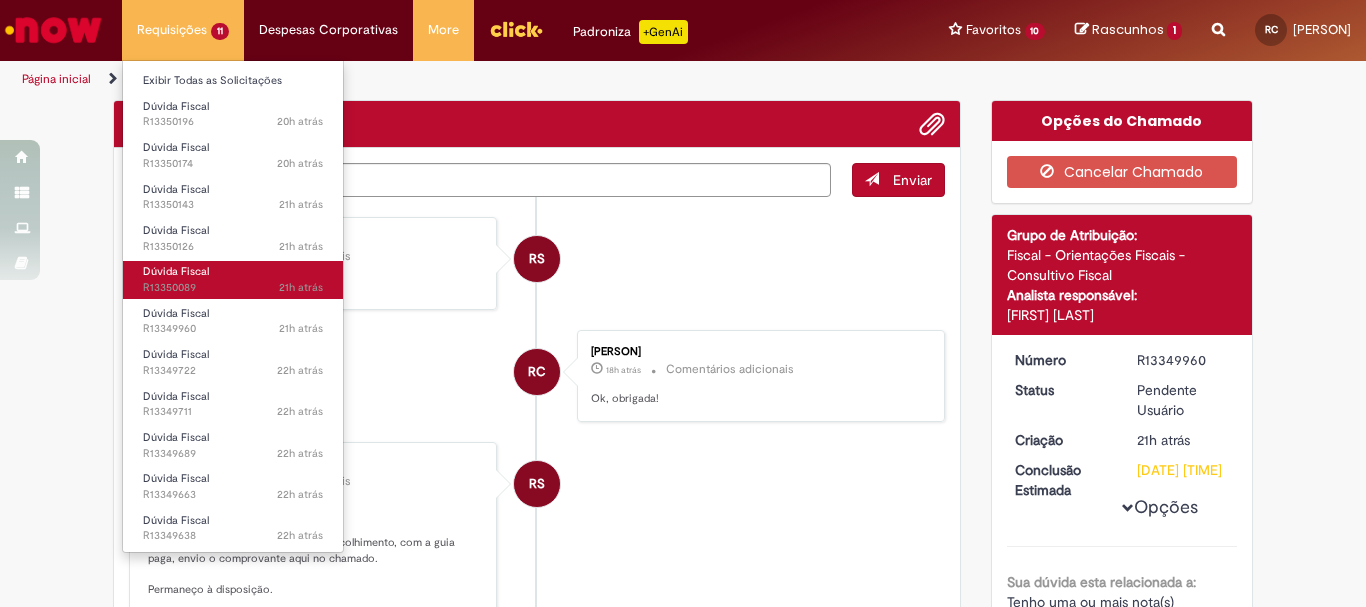 click on "21h atrás 21 horas atrás  R[REFERENCE]" at bounding box center [233, 288] 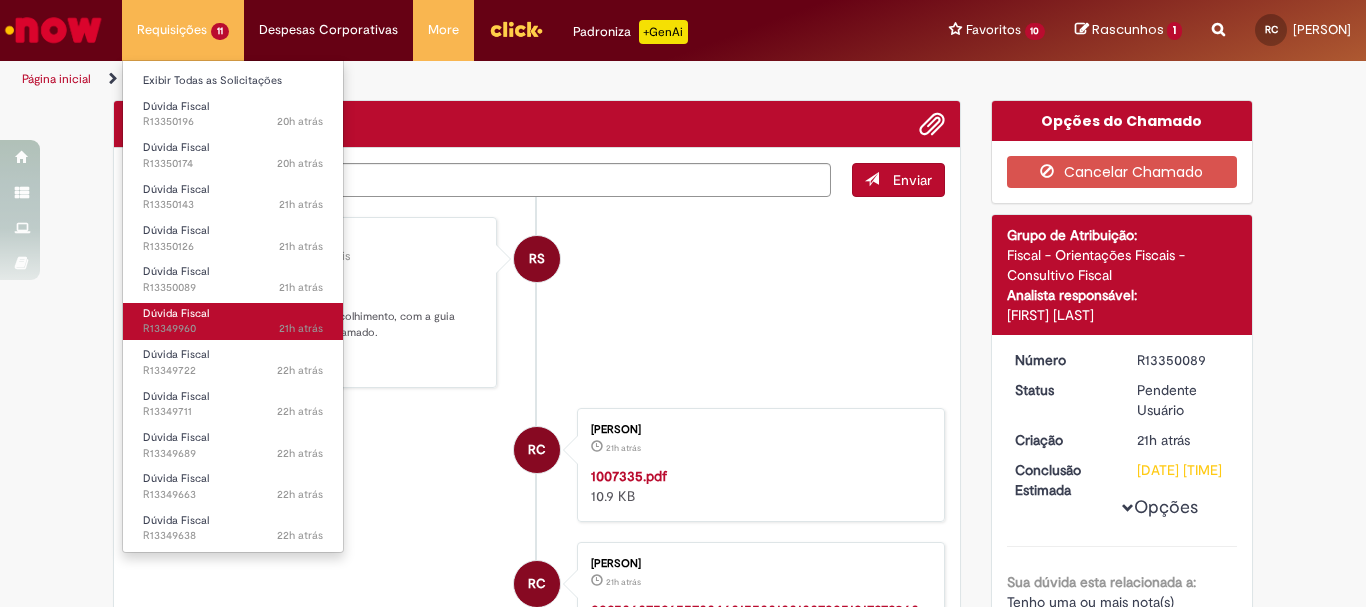 click on "Dúvida Fiscal" at bounding box center (176, 313) 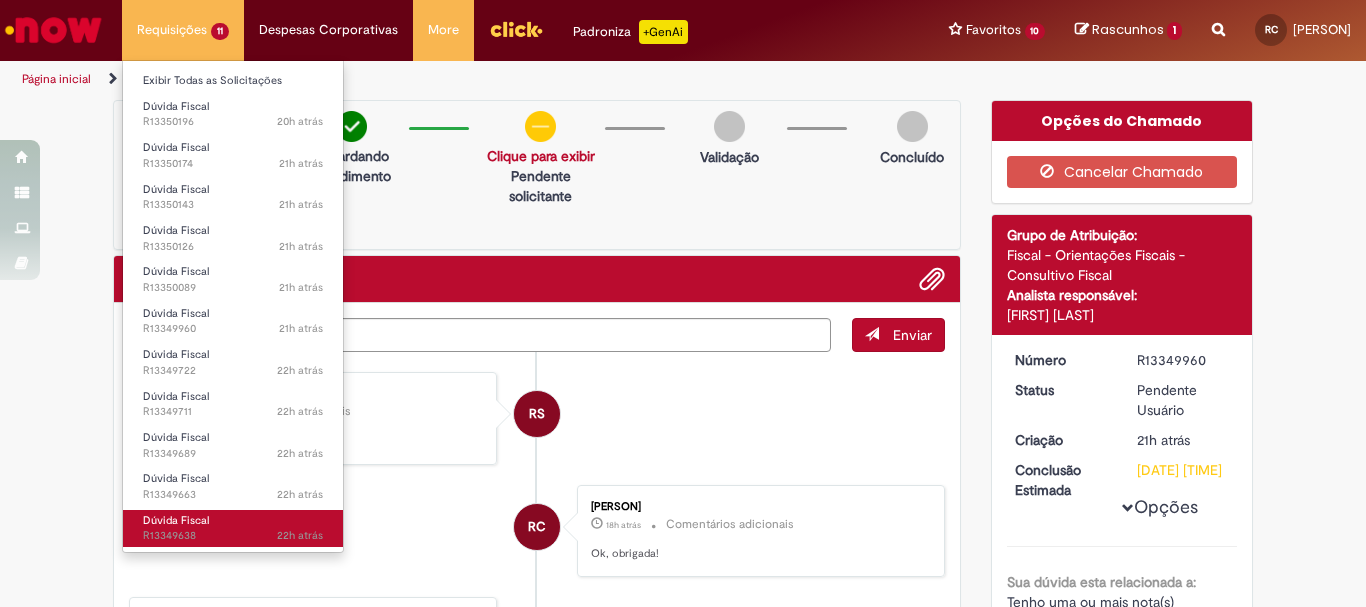 click on "Dúvida Fiscal
22h atrás 22 horas atrás  R[REFERENCE]" at bounding box center (233, 528) 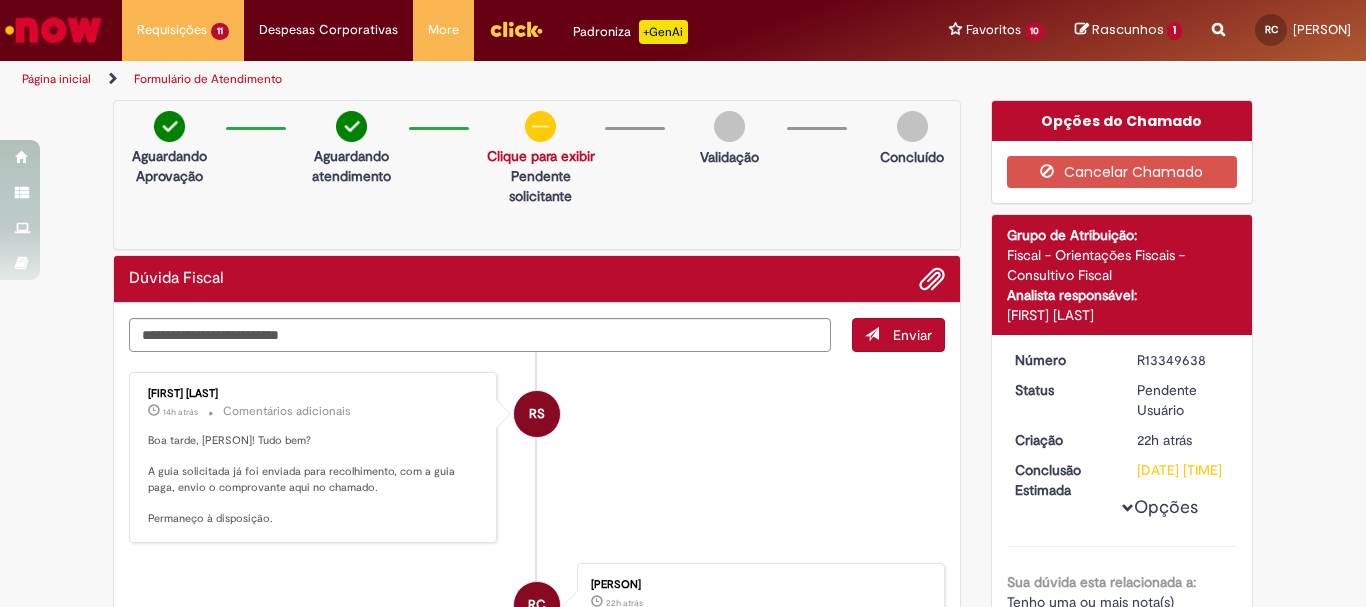 drag, startPoint x: 1128, startPoint y: 362, endPoint x: 1213, endPoint y: 355, distance: 85.28775 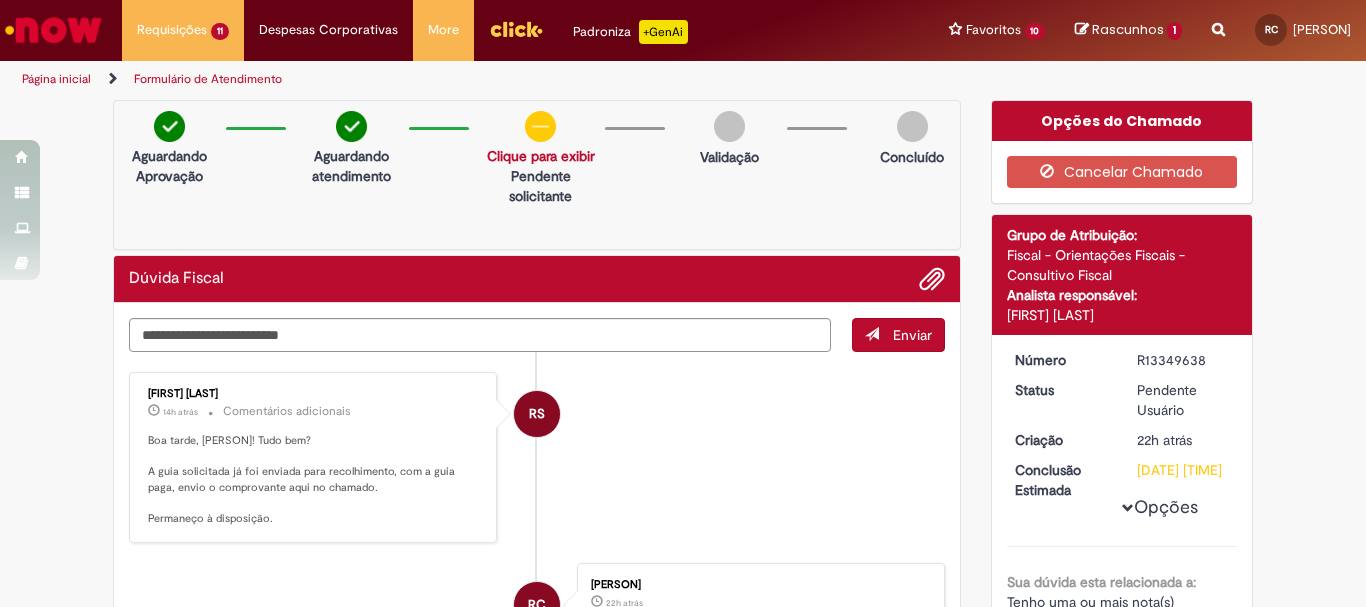 copy on "R13349638" 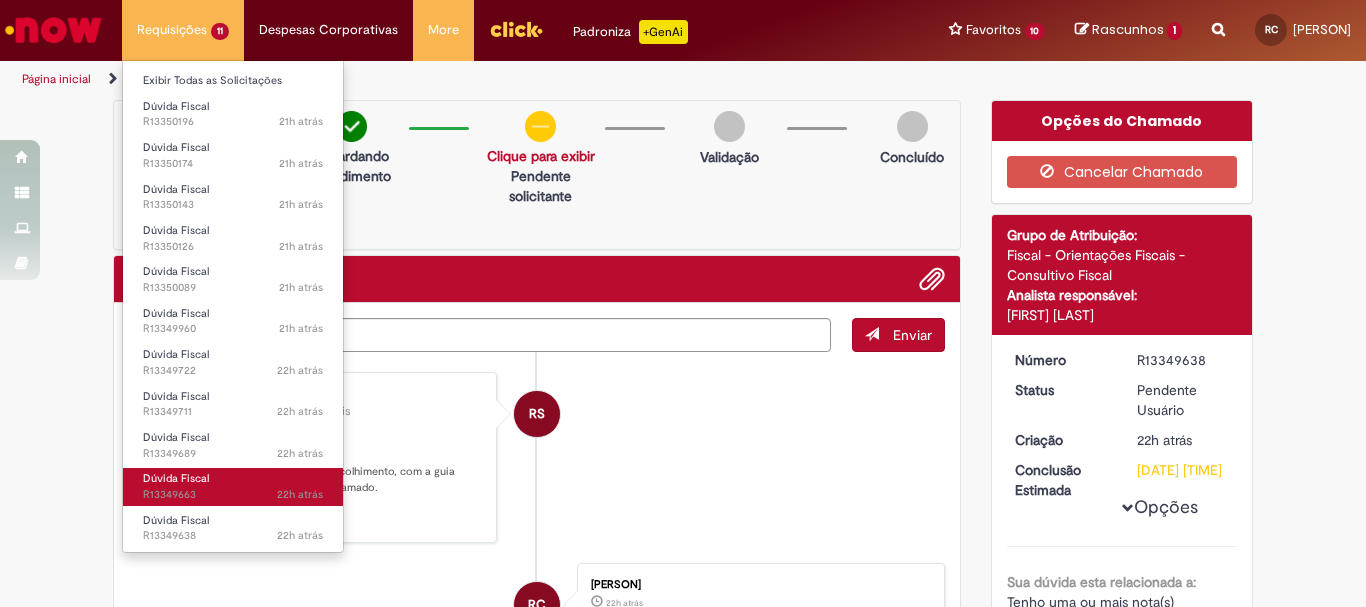 click on "Dúvida Fiscal" at bounding box center (176, 478) 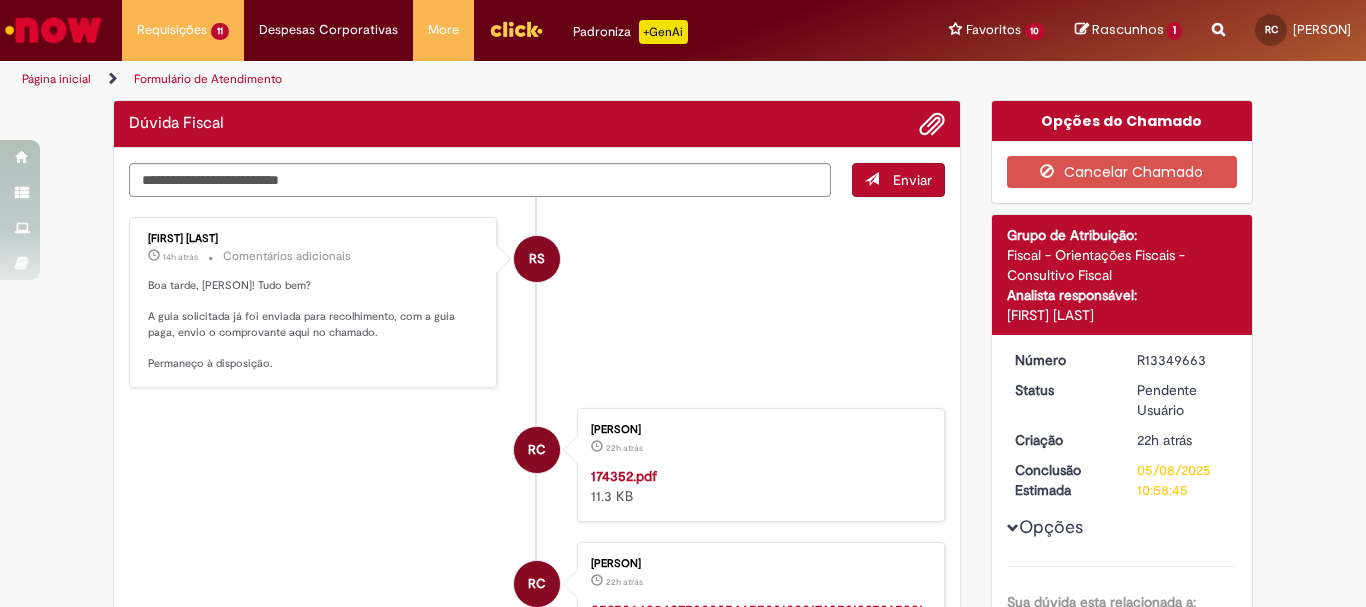 drag, startPoint x: 1131, startPoint y: 362, endPoint x: 1208, endPoint y: 360, distance: 77.02597 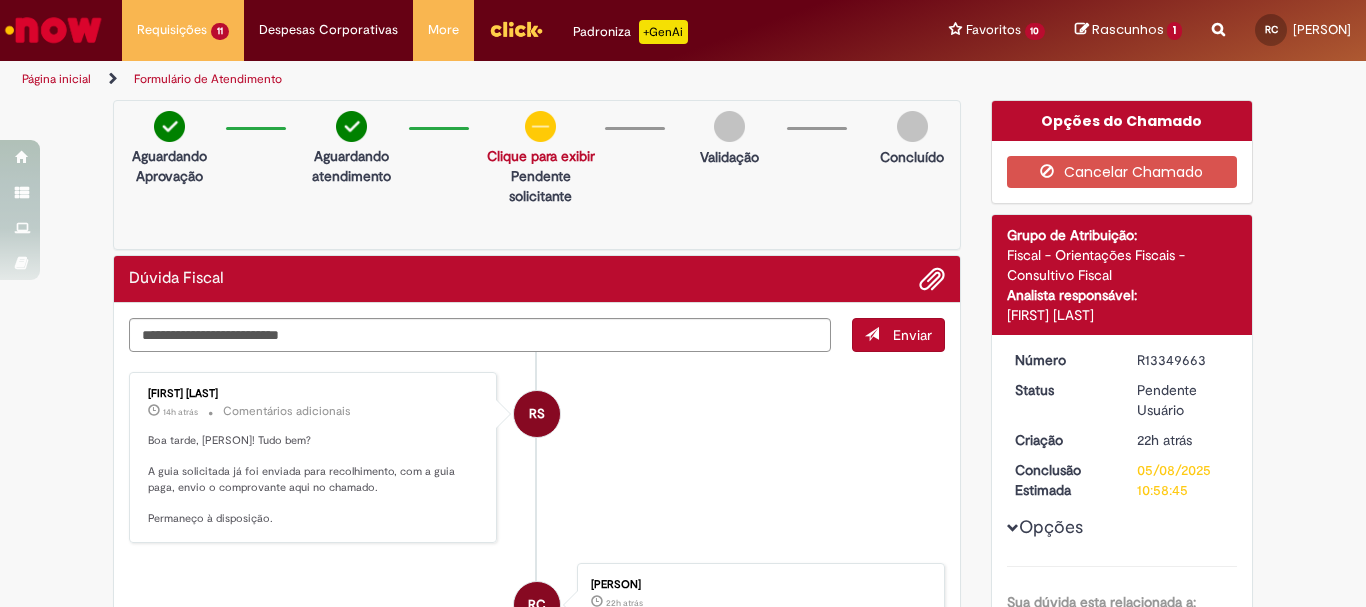 copy on "R13349663" 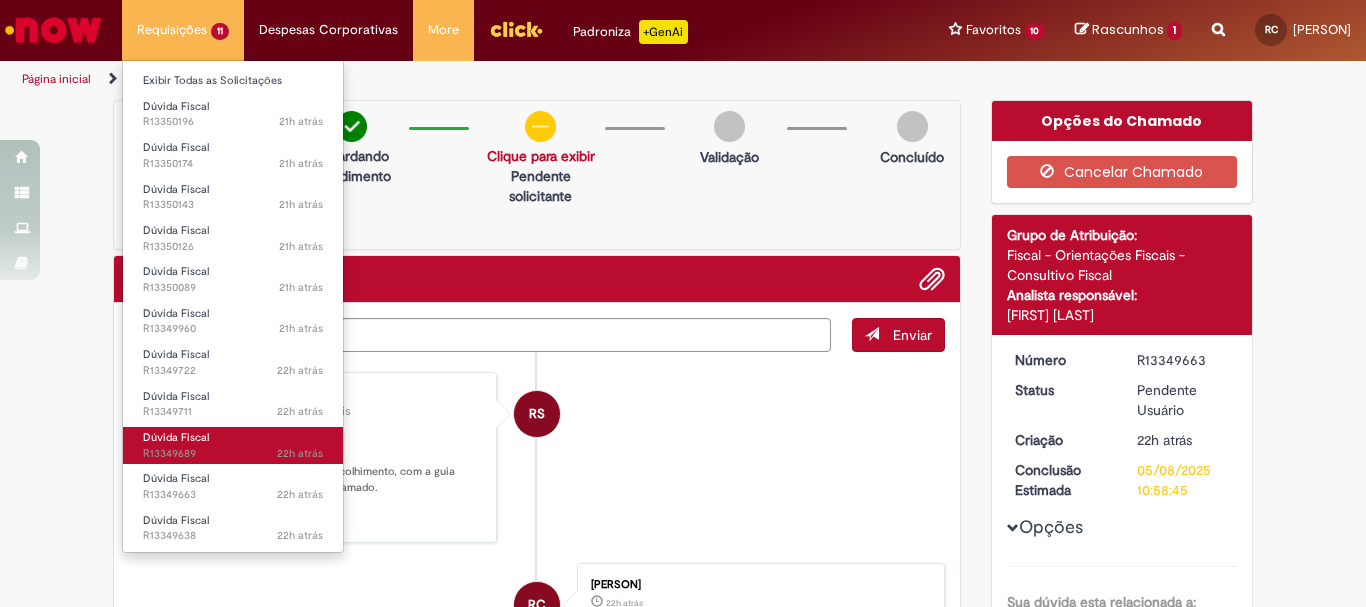 click on "Dúvida Fiscal
22h atrás 22 horas atrás  R[REFERENCE]" at bounding box center (233, 445) 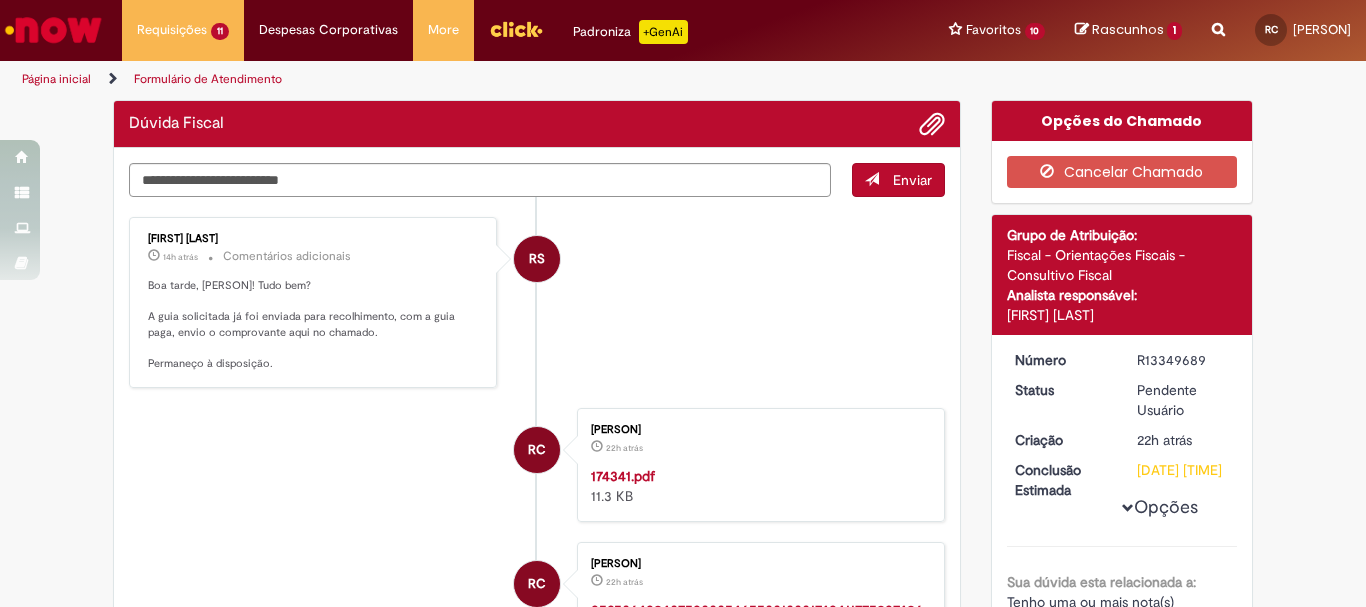 drag, startPoint x: 1126, startPoint y: 363, endPoint x: 1226, endPoint y: 363, distance: 100 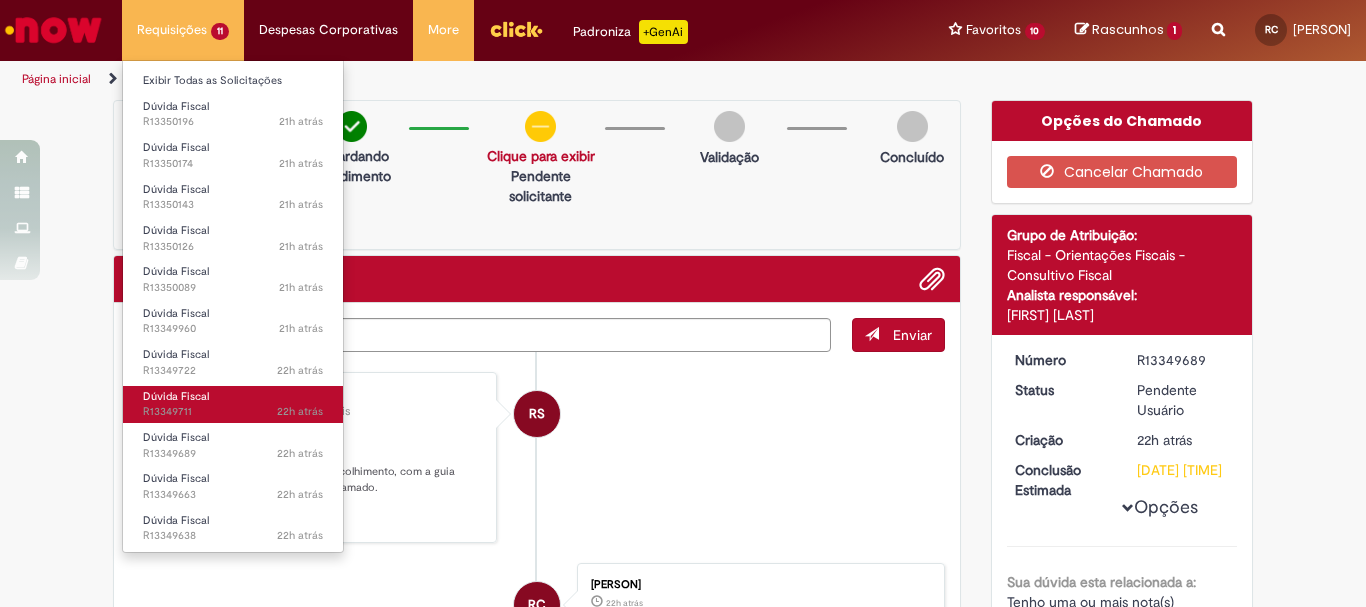 click on "22h atrás 22 horas atrás  R[REFERENCE]" at bounding box center [233, 412] 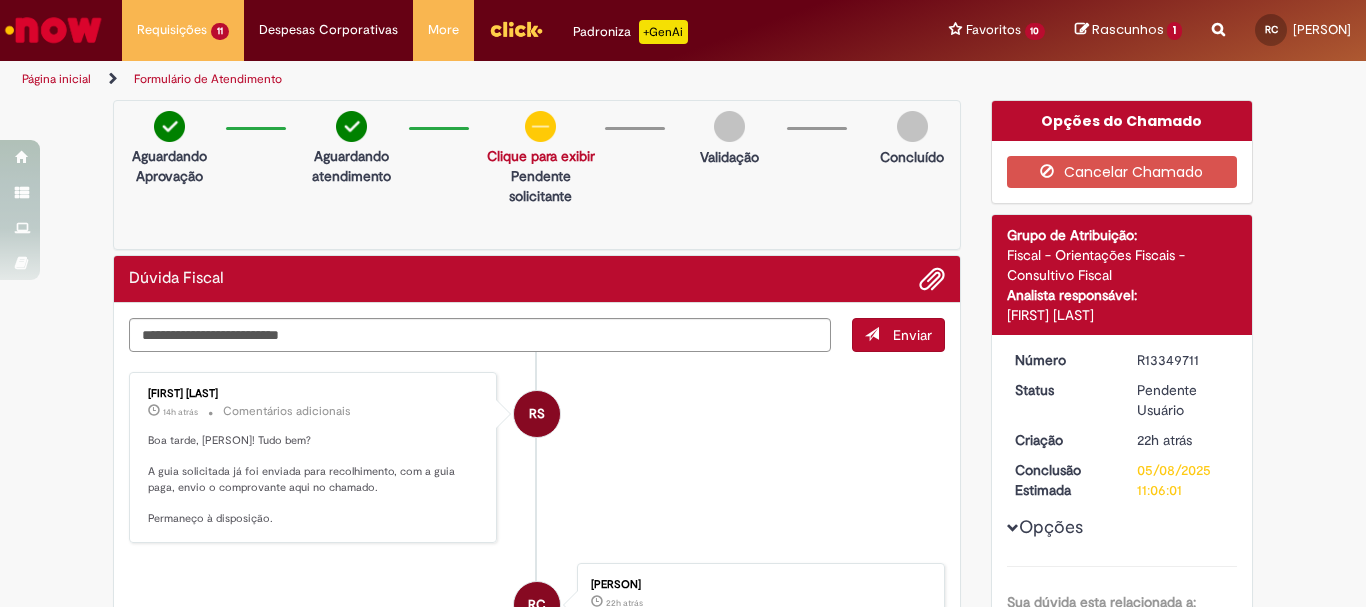 drag, startPoint x: 1128, startPoint y: 359, endPoint x: 1224, endPoint y: 365, distance: 96.18732 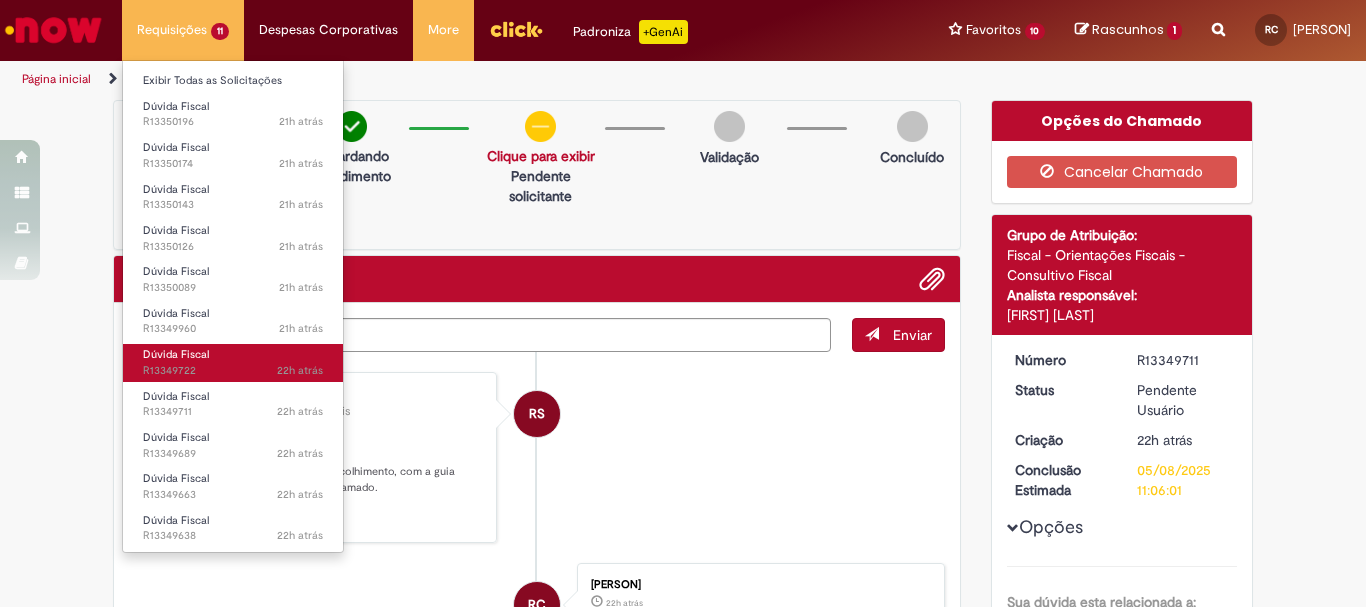 click on "22h atrás 22 horas atrás  R[REFERENCE]" at bounding box center (233, 371) 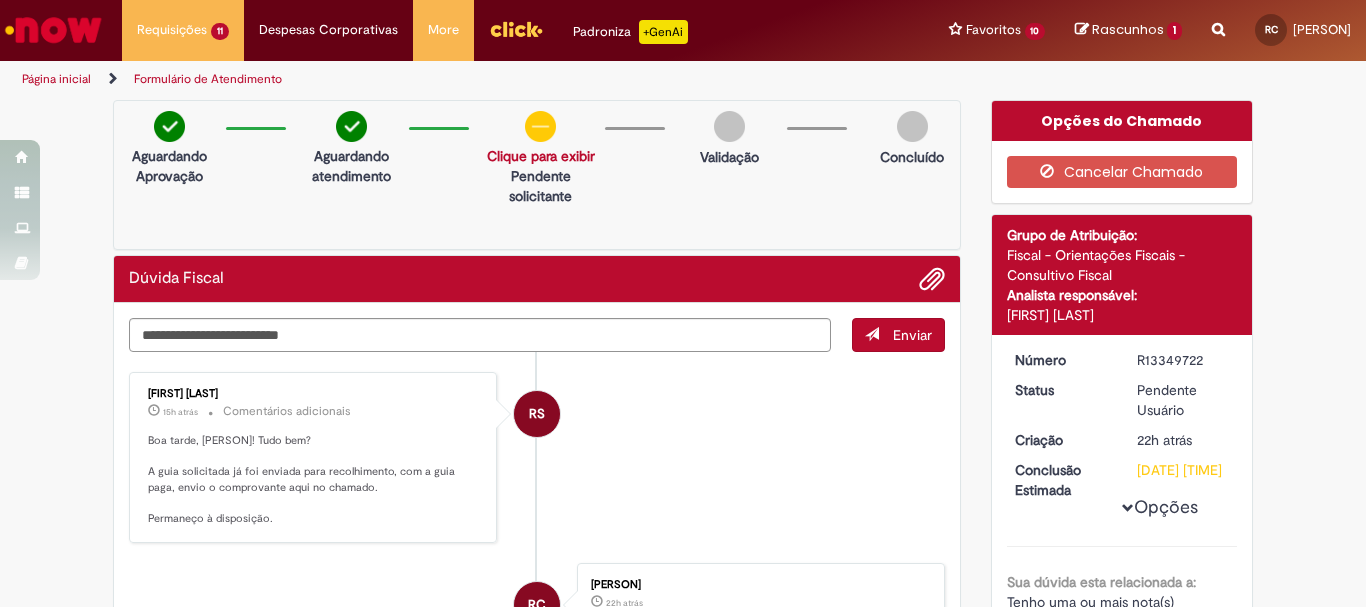 drag, startPoint x: 1128, startPoint y: 362, endPoint x: 1224, endPoint y: 362, distance: 96 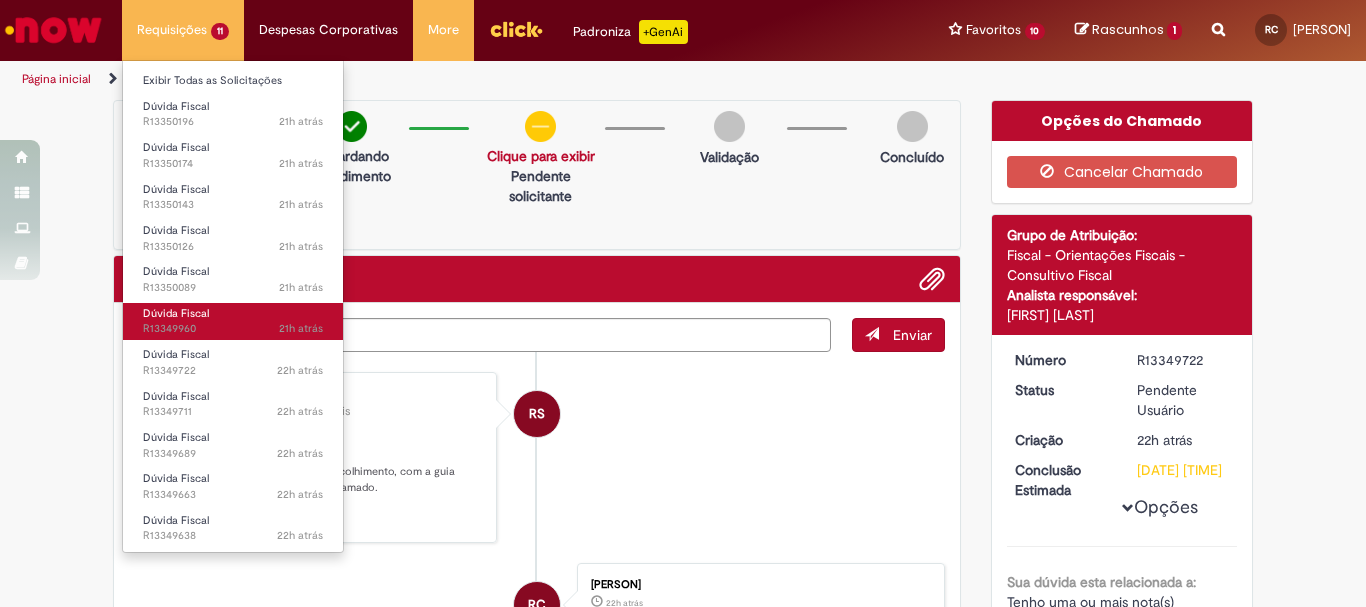 click on "21h atrás 21 horas atrás  R[REFERENCE]" at bounding box center (233, 329) 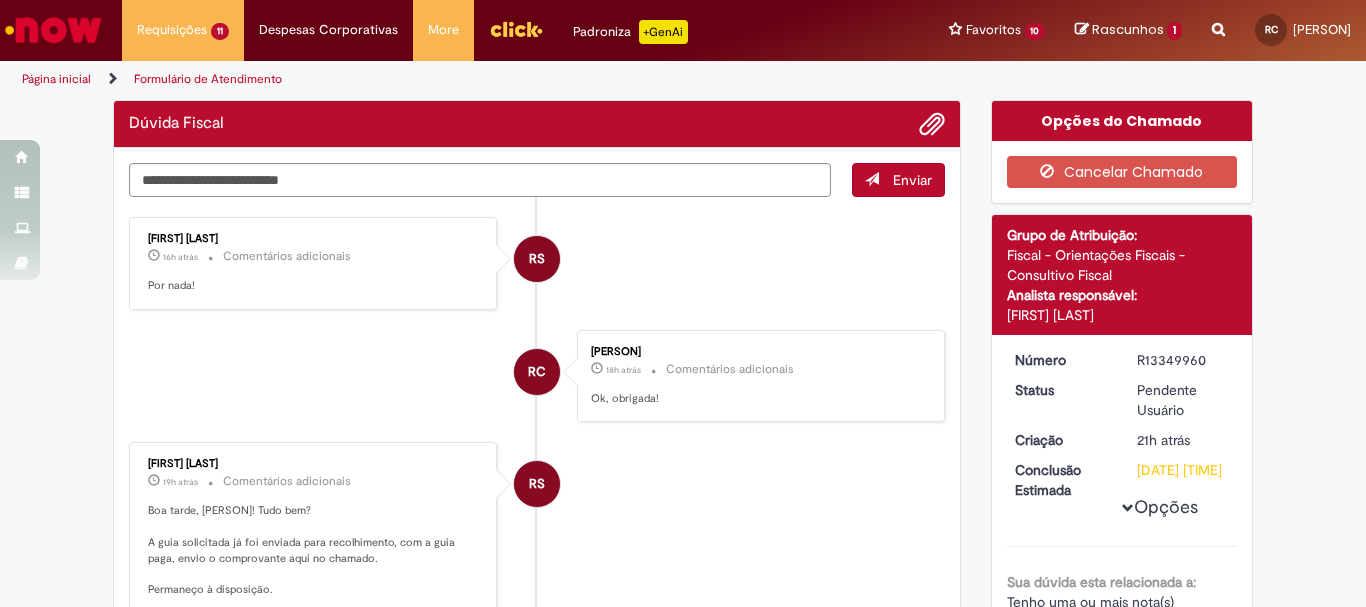 drag, startPoint x: 1134, startPoint y: 357, endPoint x: 1212, endPoint y: 365, distance: 78.40918 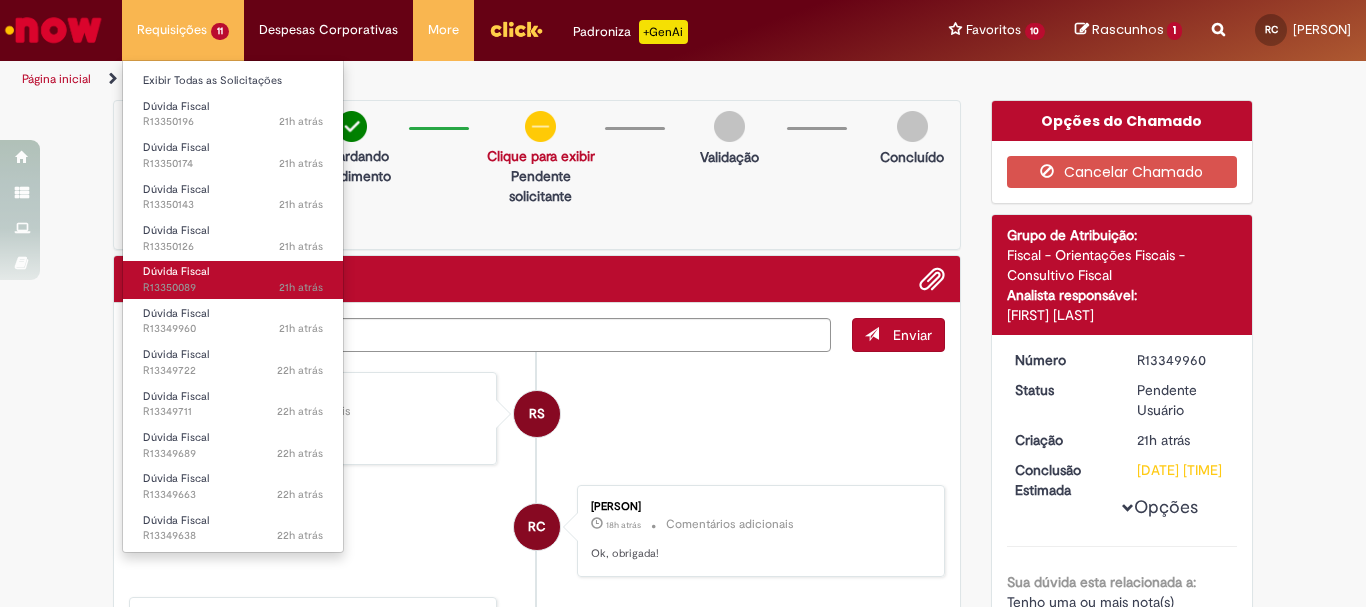 click on "21h atrás 21 horas atrás  R[REFERENCE]" at bounding box center [233, 288] 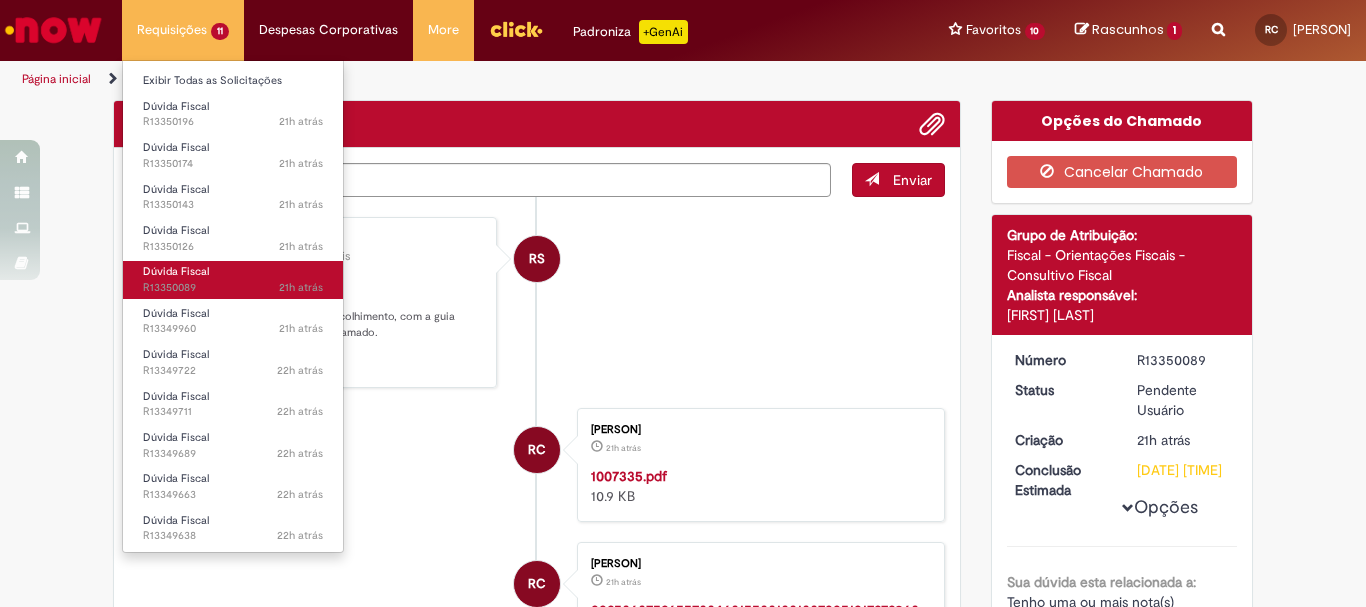 click on "21h atrás 21 horas atrás  R[REFERENCE]" at bounding box center [233, 288] 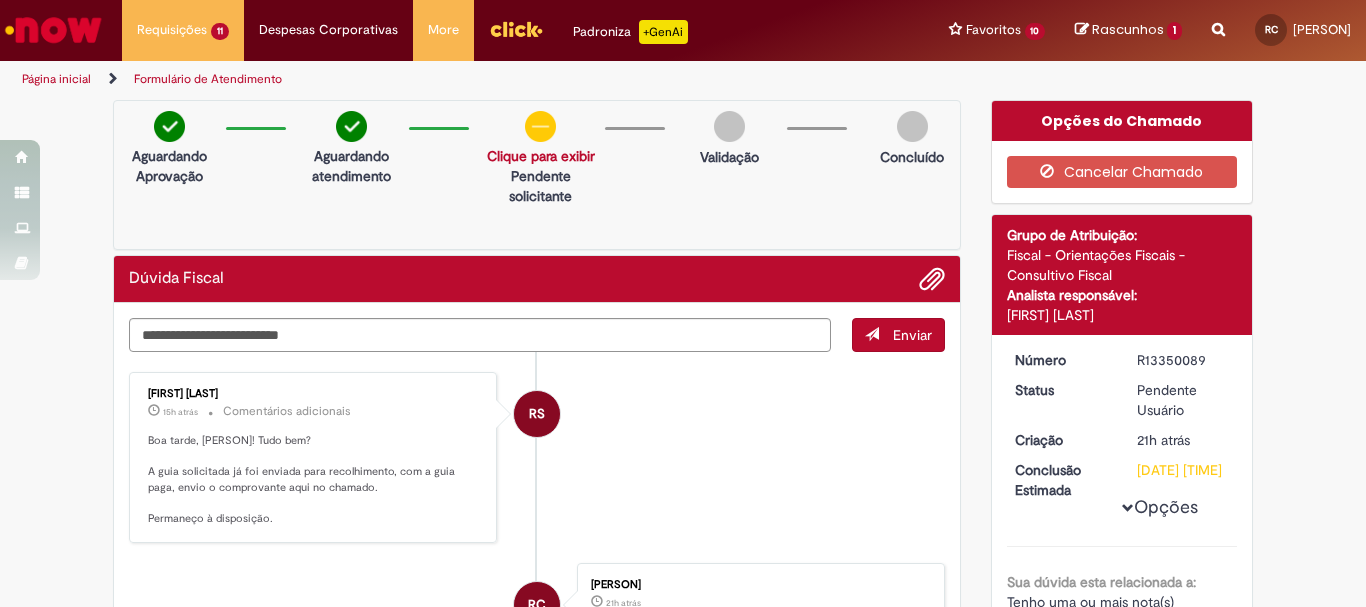 drag, startPoint x: 1130, startPoint y: 360, endPoint x: 1224, endPoint y: 366, distance: 94.19129 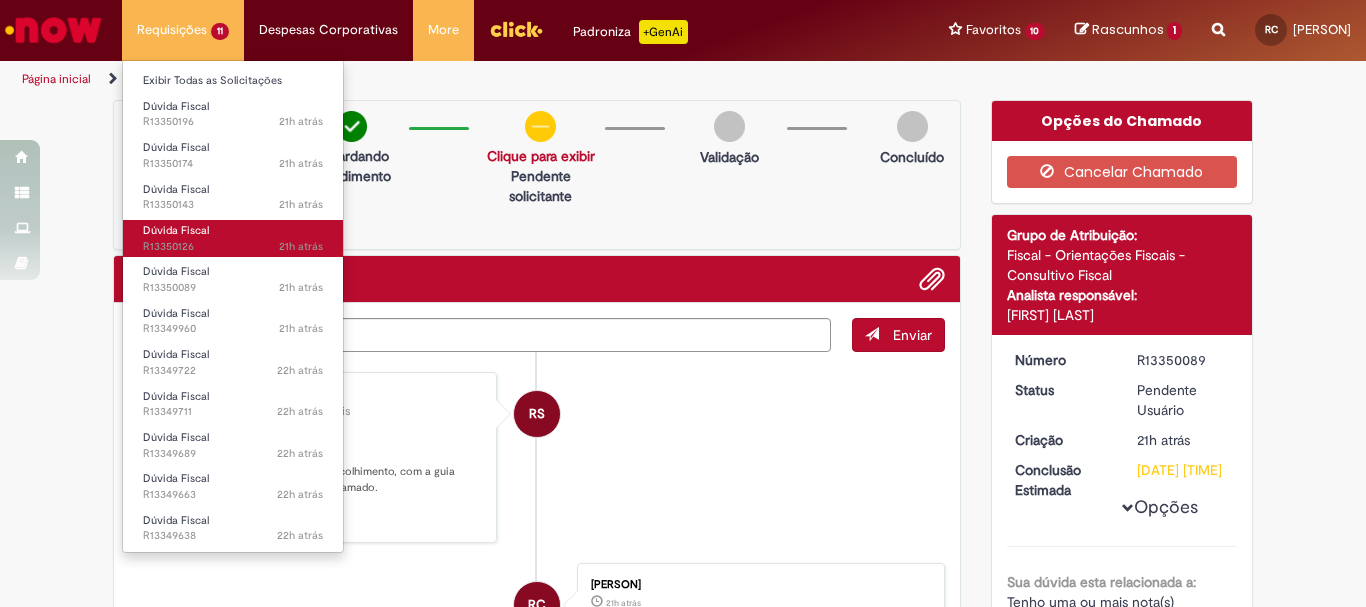 click on "21h atrás 21 horas atrás  R[REFERENCE]" at bounding box center (233, 247) 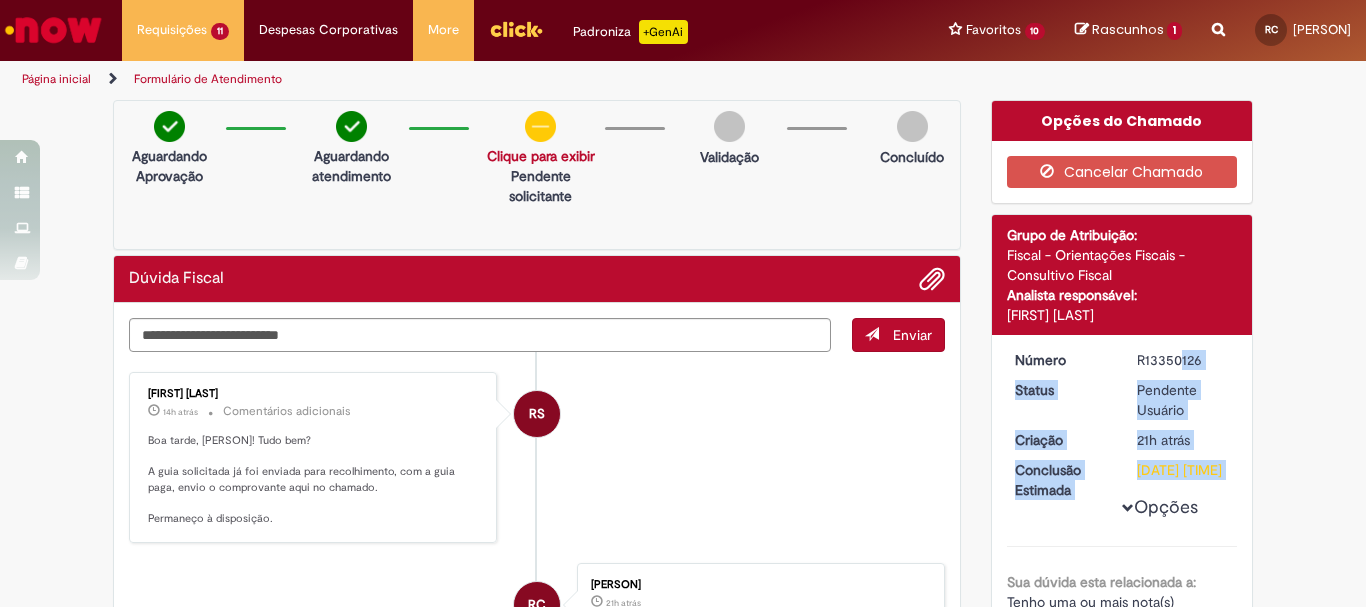 drag, startPoint x: 1132, startPoint y: 361, endPoint x: 1244, endPoint y: 366, distance: 112.11155 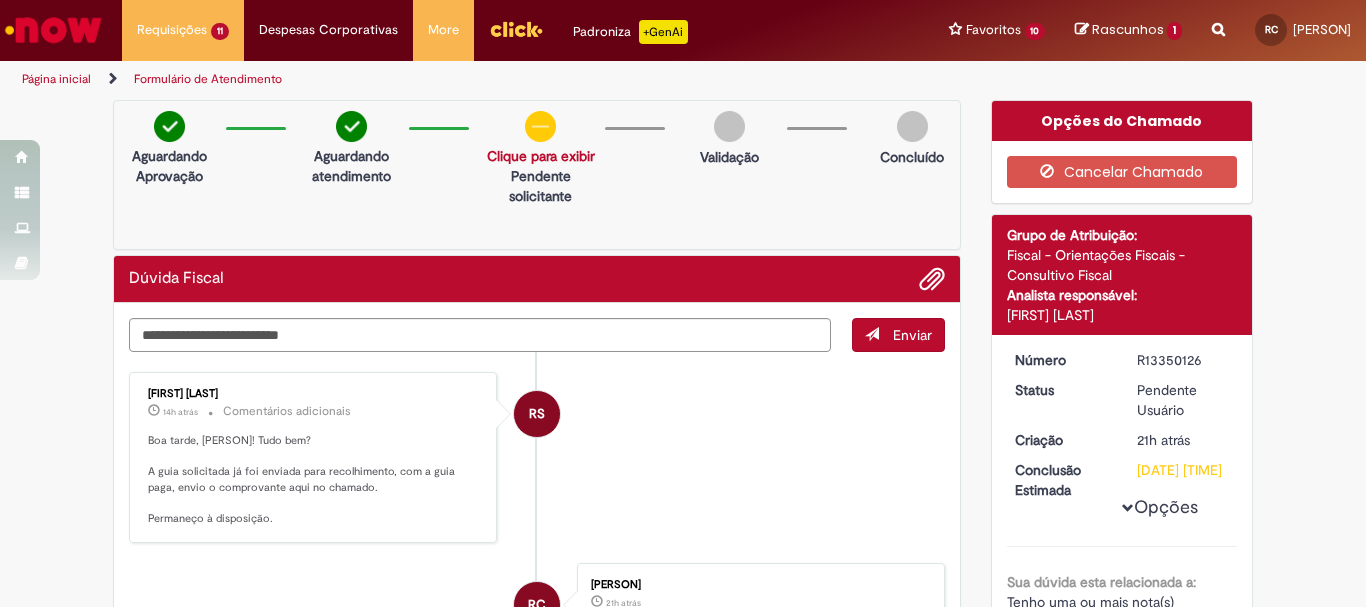 drag, startPoint x: 1131, startPoint y: 354, endPoint x: 1200, endPoint y: 356, distance: 69.02898 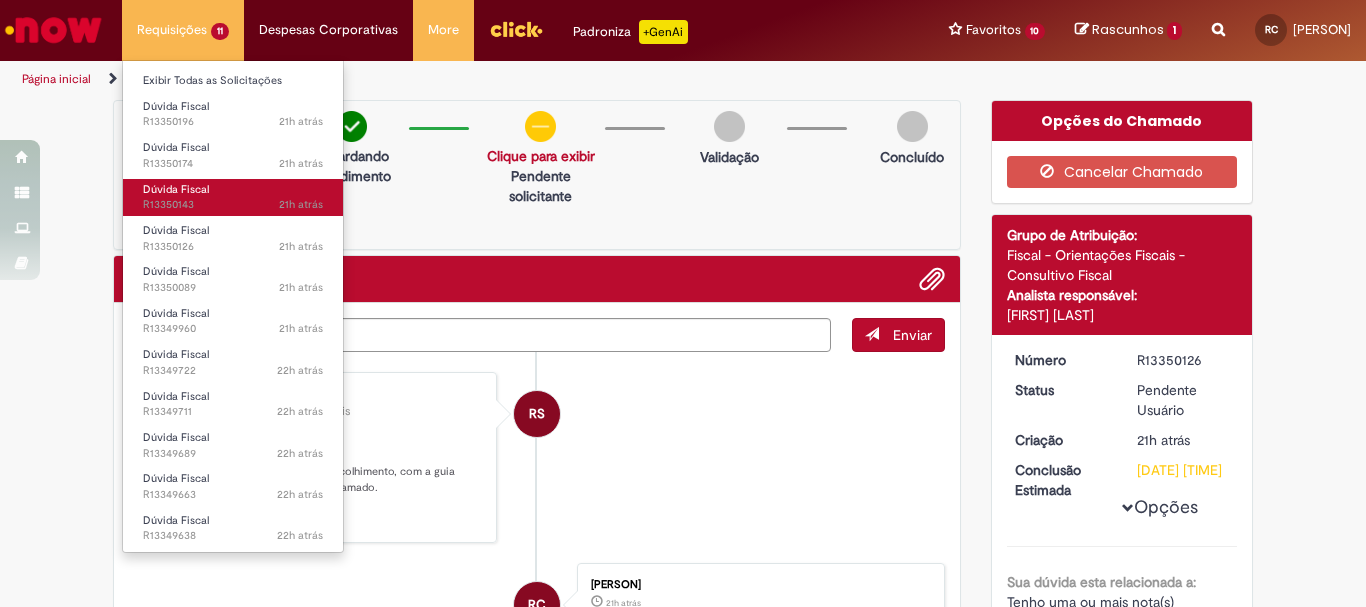 click on "21h atrás 21 horas atrás  R[REFERENCE]" at bounding box center [233, 205] 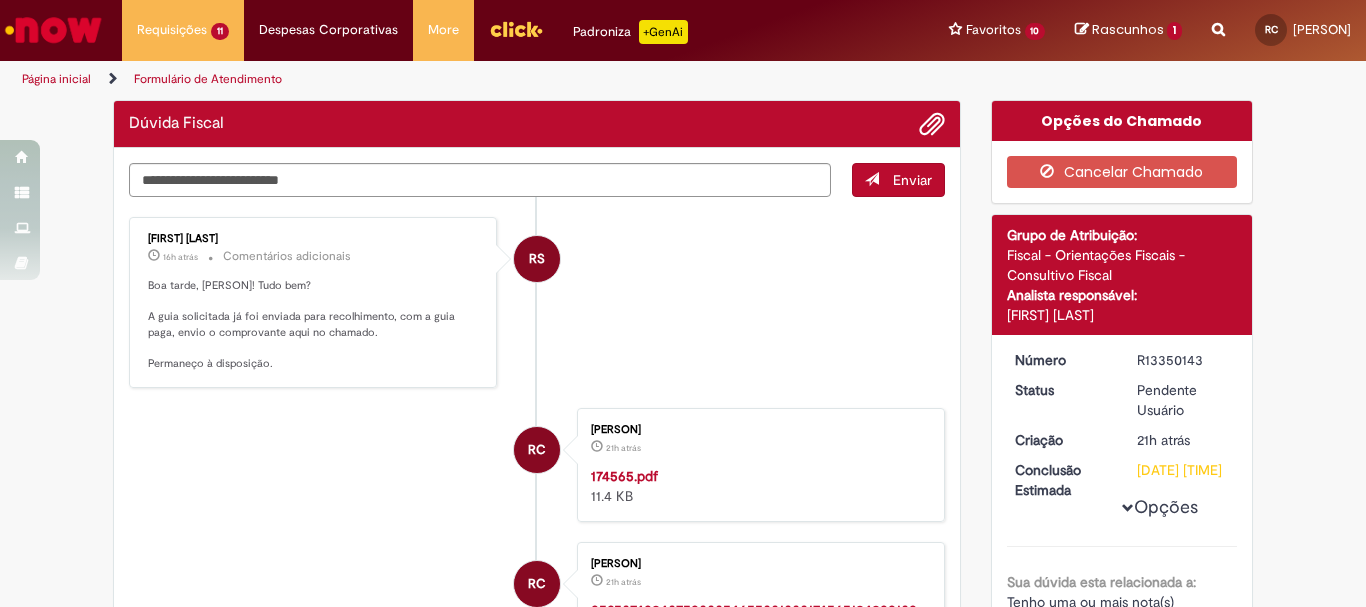 drag, startPoint x: 1132, startPoint y: 357, endPoint x: 1212, endPoint y: 354, distance: 80.05623 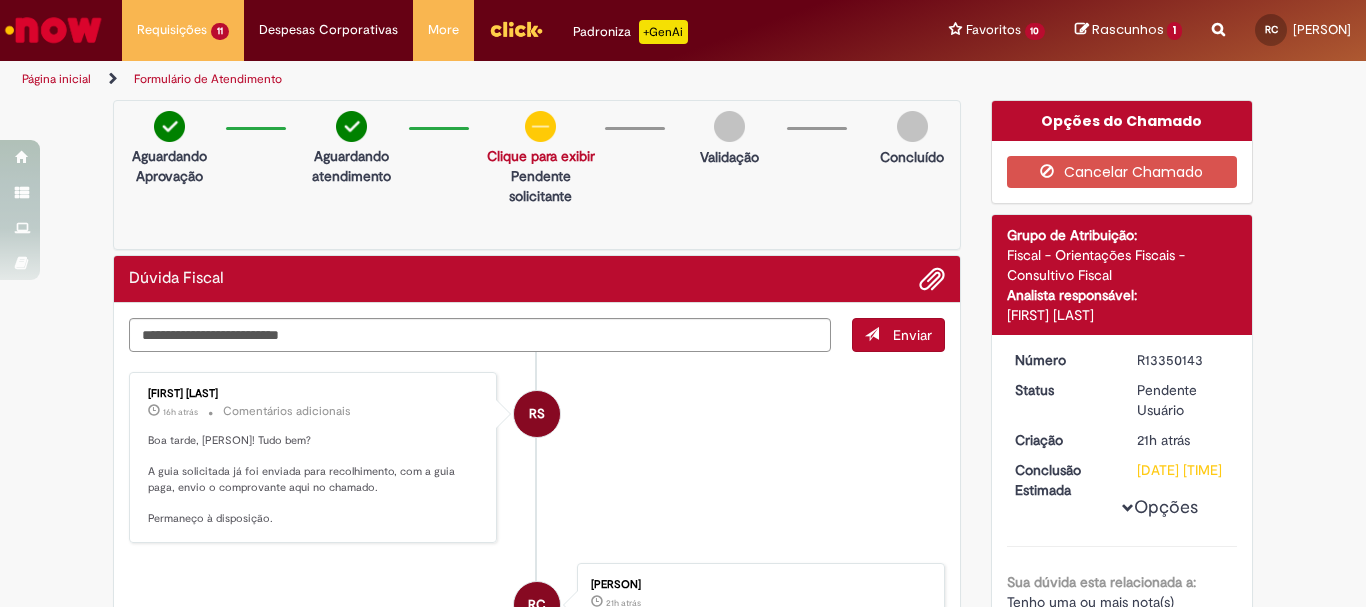 copy on "R13350143" 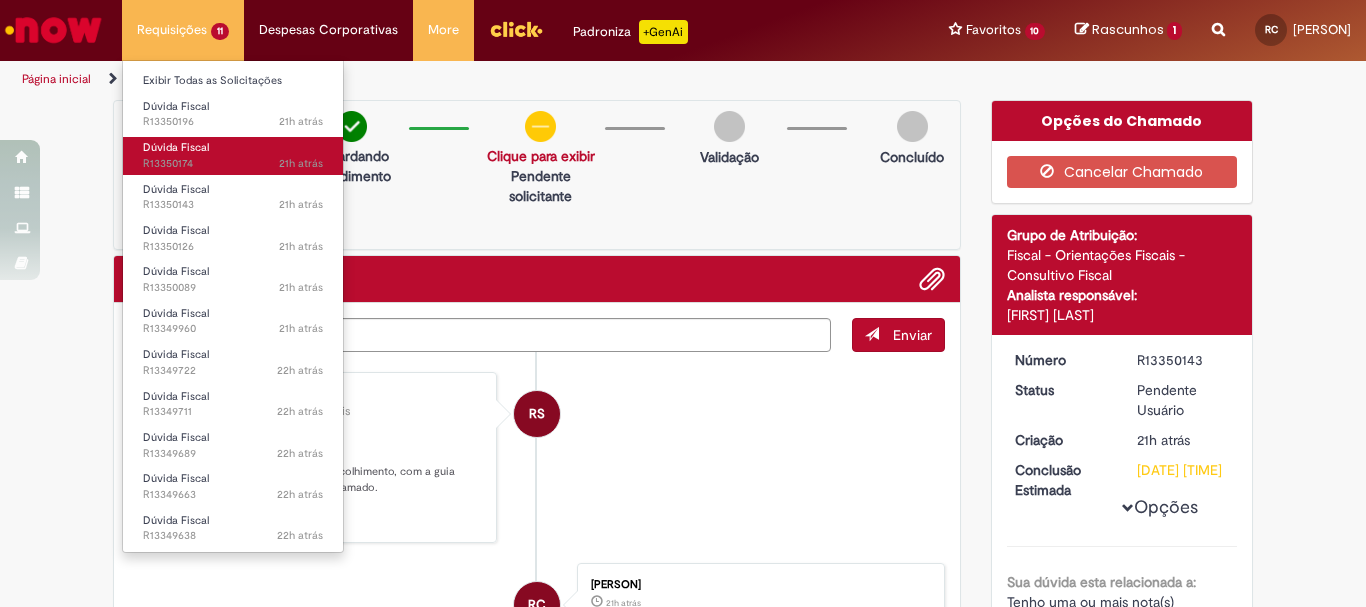 click on "21h atrás 21 horas atrás  R[REFERENCE]" at bounding box center (233, 164) 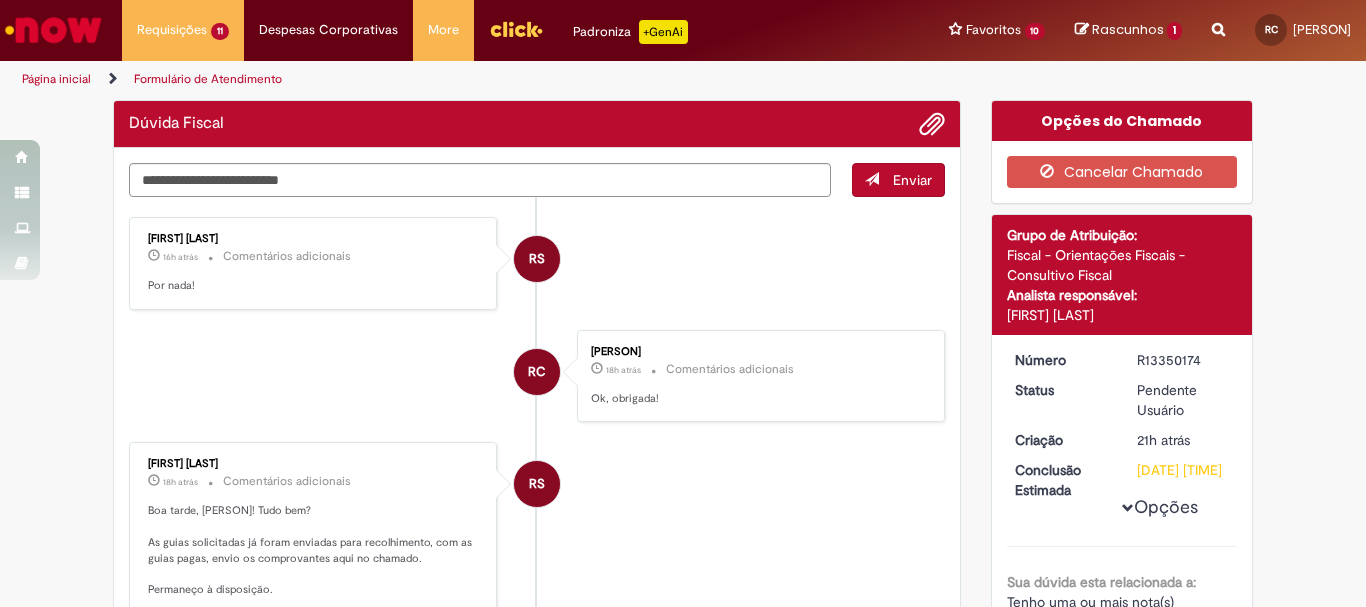drag, startPoint x: 1128, startPoint y: 362, endPoint x: 1220, endPoint y: 368, distance: 92.19544 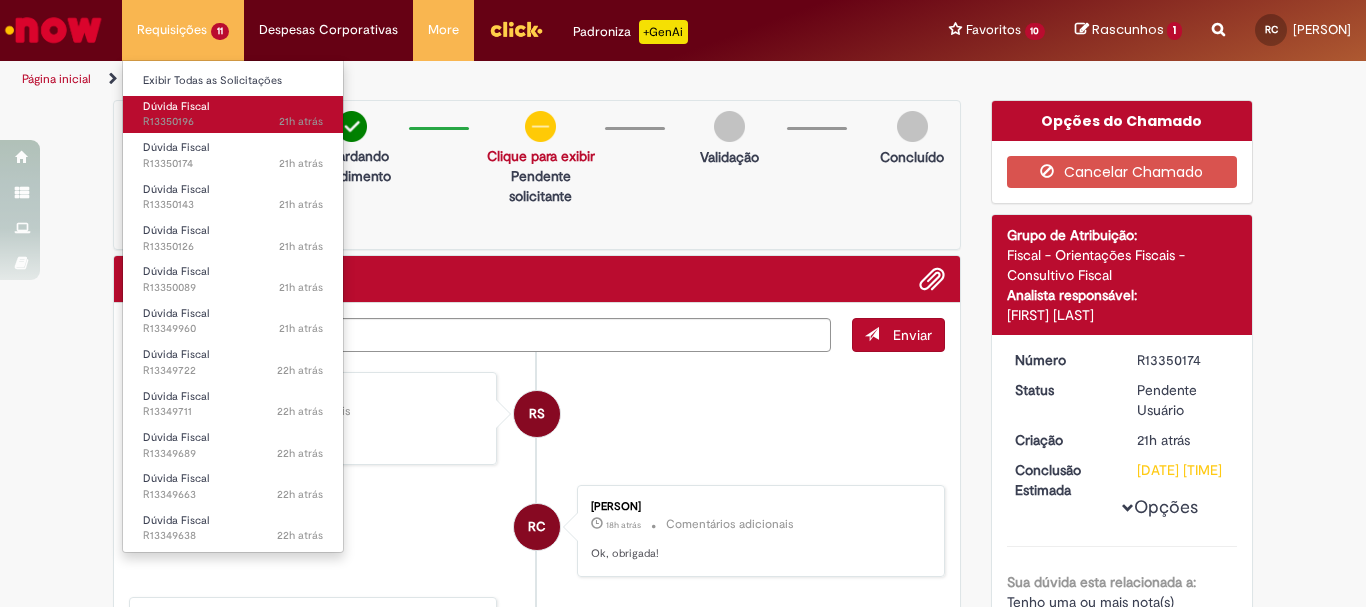 click on "21h atrás 21 horas atrás  R[REFERENCE]" at bounding box center (233, 122) 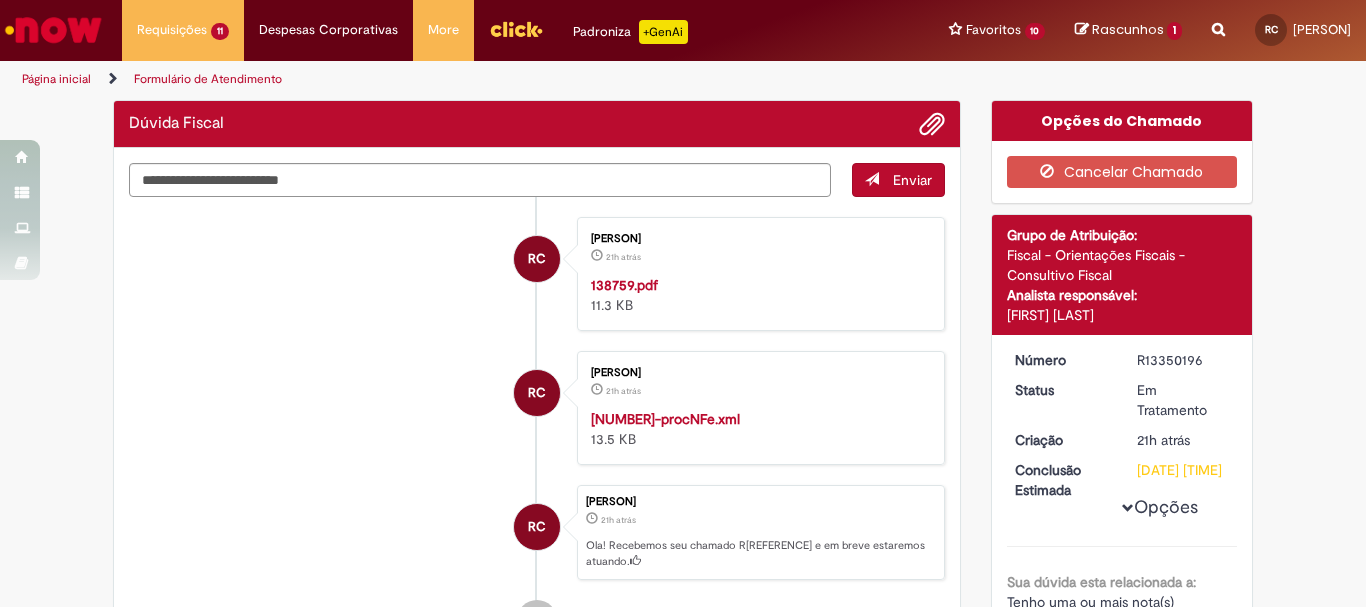 drag, startPoint x: 1128, startPoint y: 358, endPoint x: 1212, endPoint y: 360, distance: 84.0238 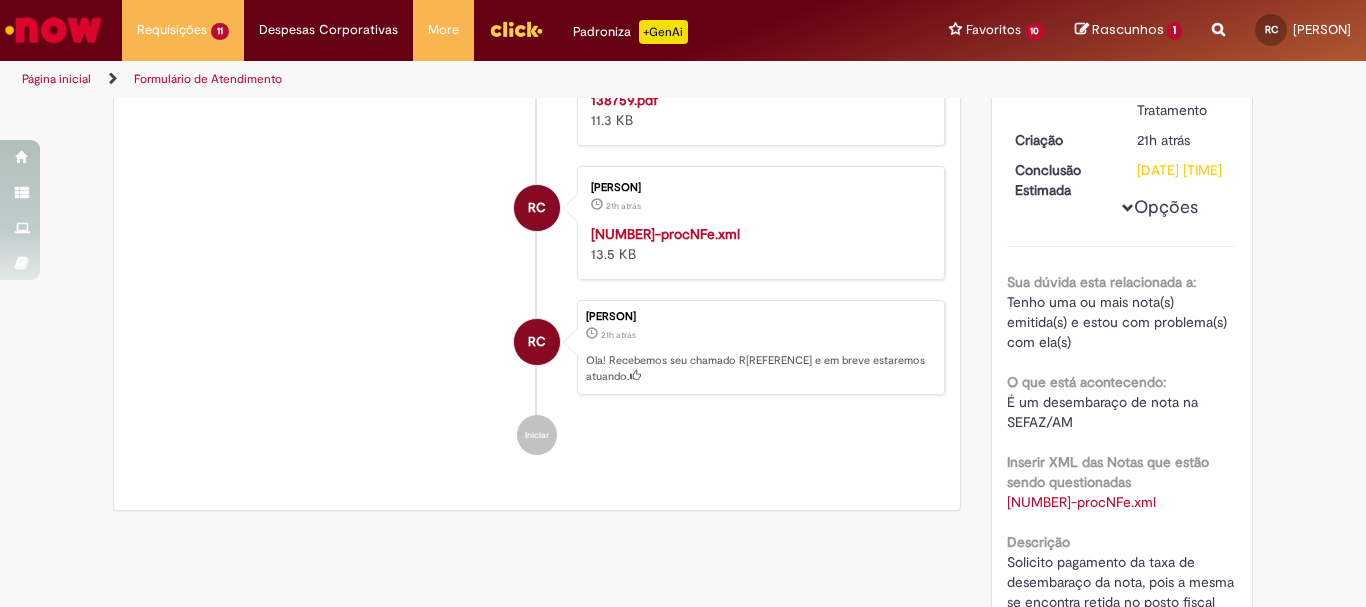 scroll, scrollTop: 0, scrollLeft: 0, axis: both 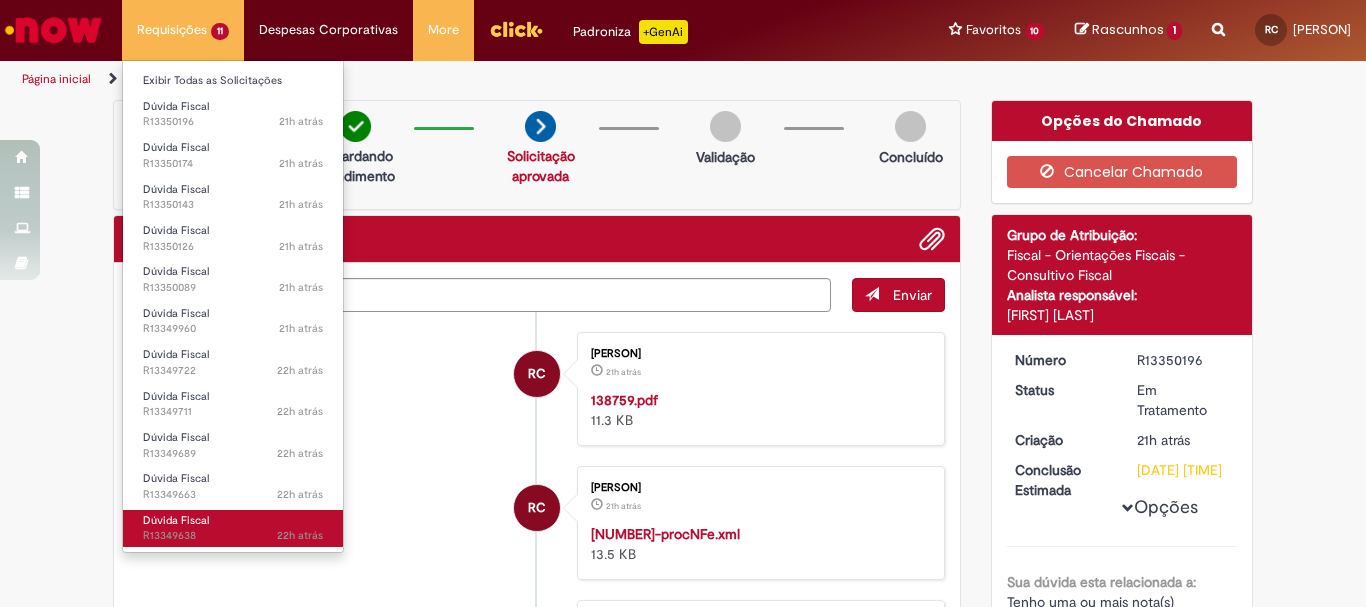 click on "22h atrás 22 horas atrás  R[REFERENCE]" at bounding box center (233, 536) 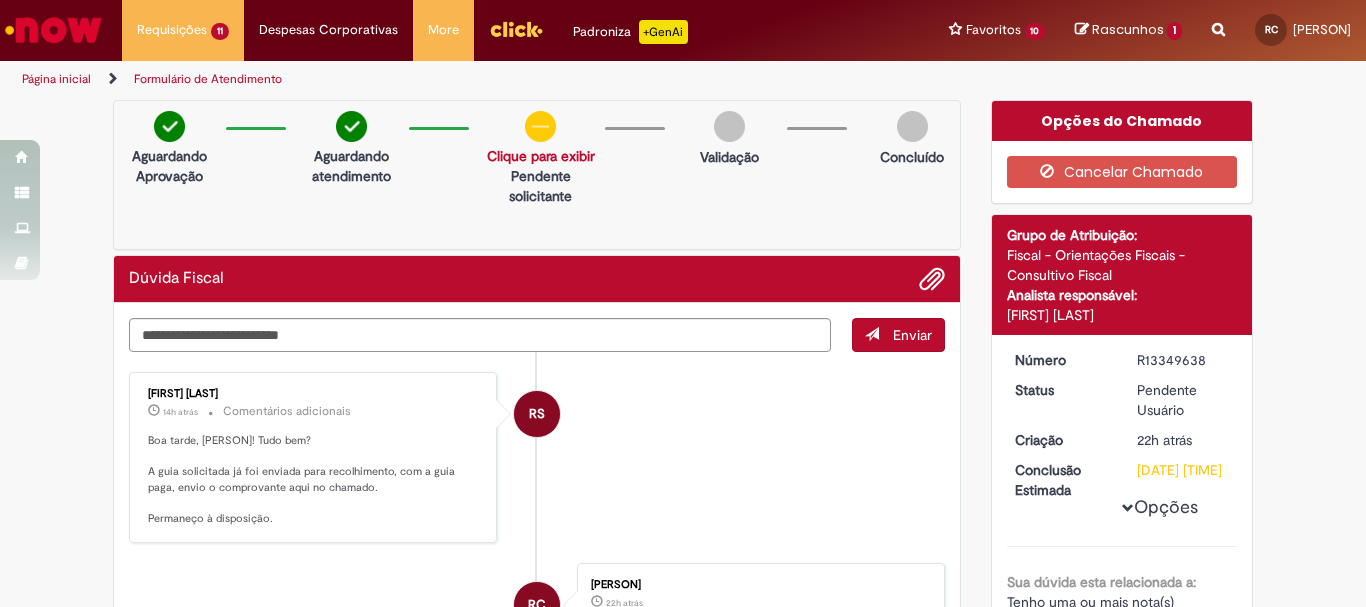 scroll, scrollTop: 400, scrollLeft: 0, axis: vertical 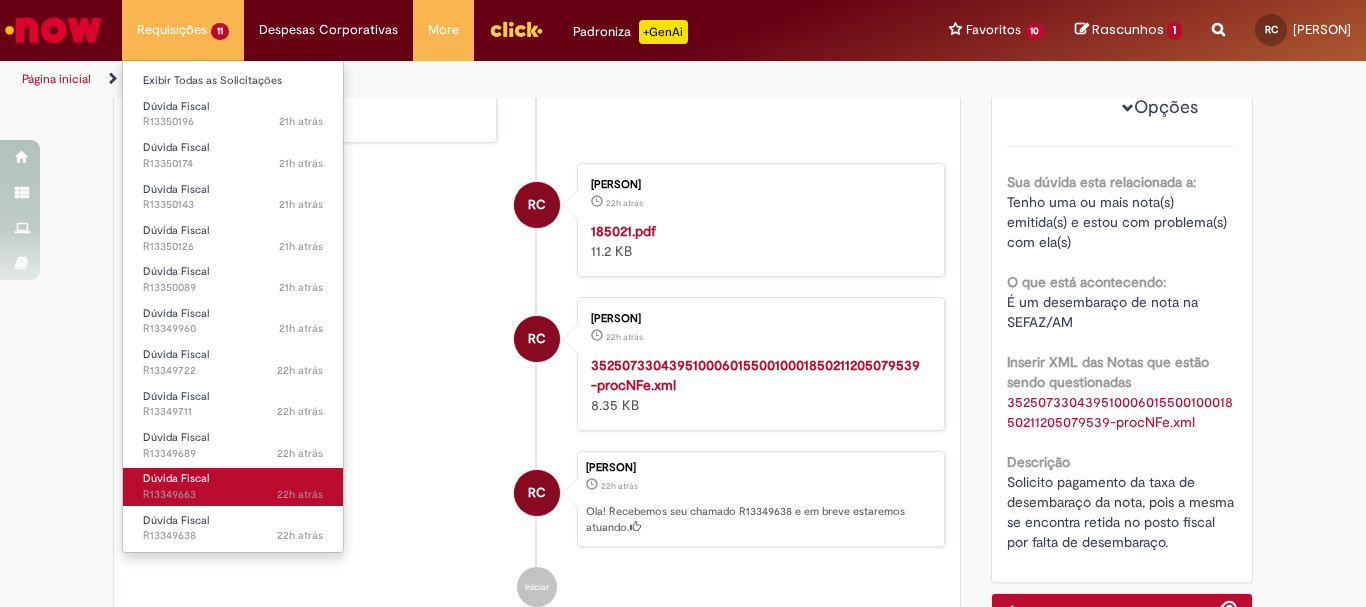 click on "22h atrás 22 horas atrás  R[REFERENCE]" at bounding box center [233, 495] 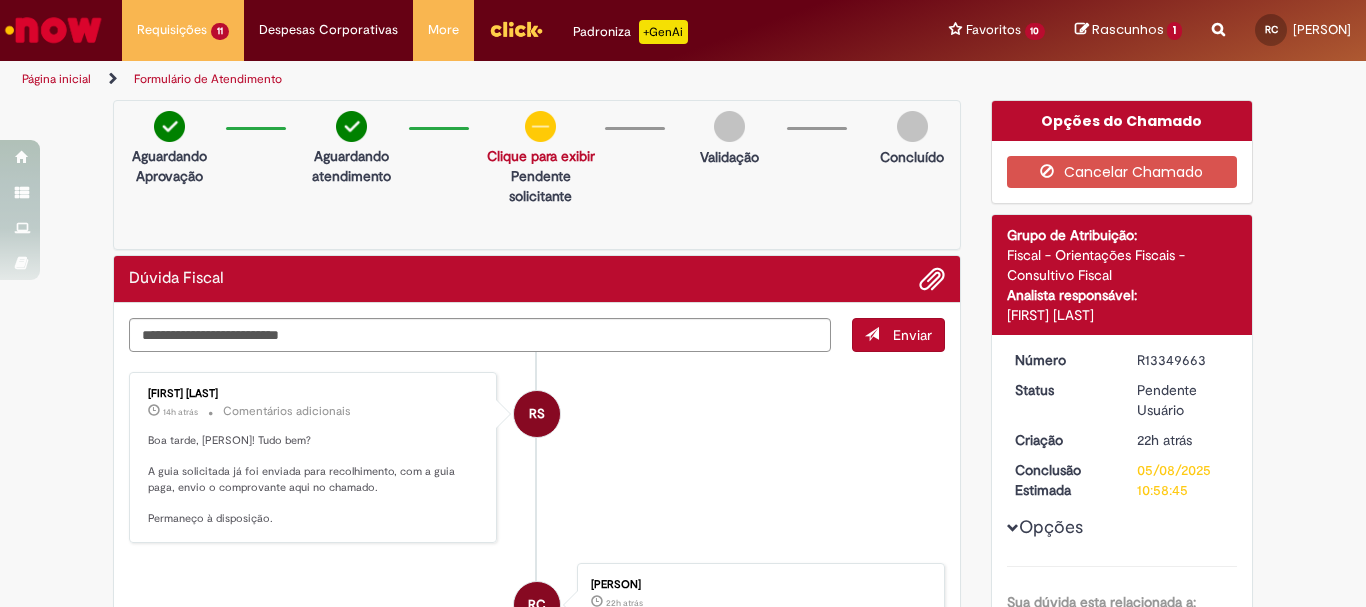 scroll, scrollTop: 200, scrollLeft: 0, axis: vertical 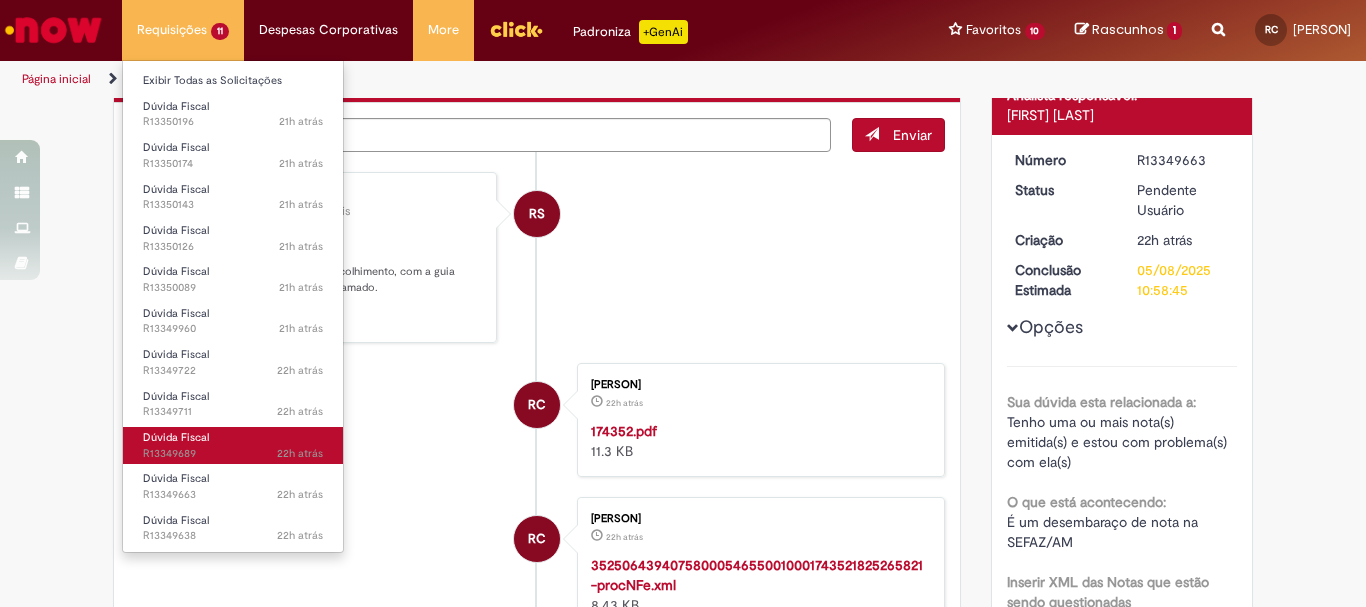 click on "Dúvida Fiscal
22h atrás 22 horas atrás  R[REFERENCE]" at bounding box center (233, 445) 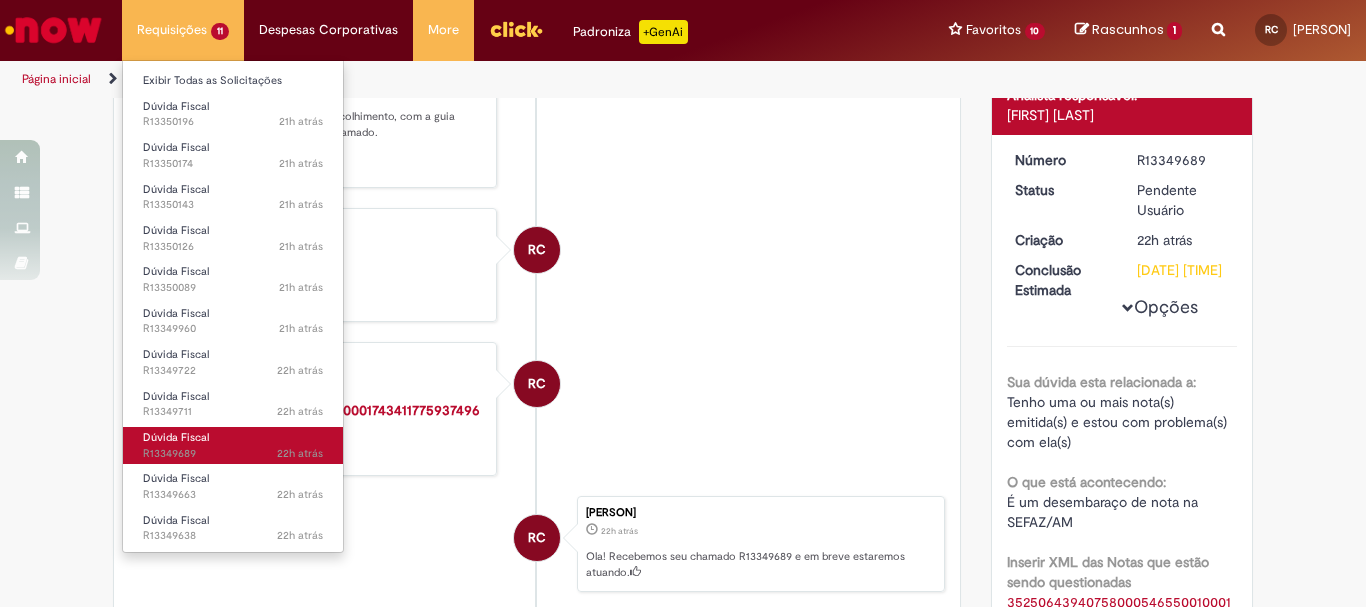 scroll, scrollTop: 0, scrollLeft: 0, axis: both 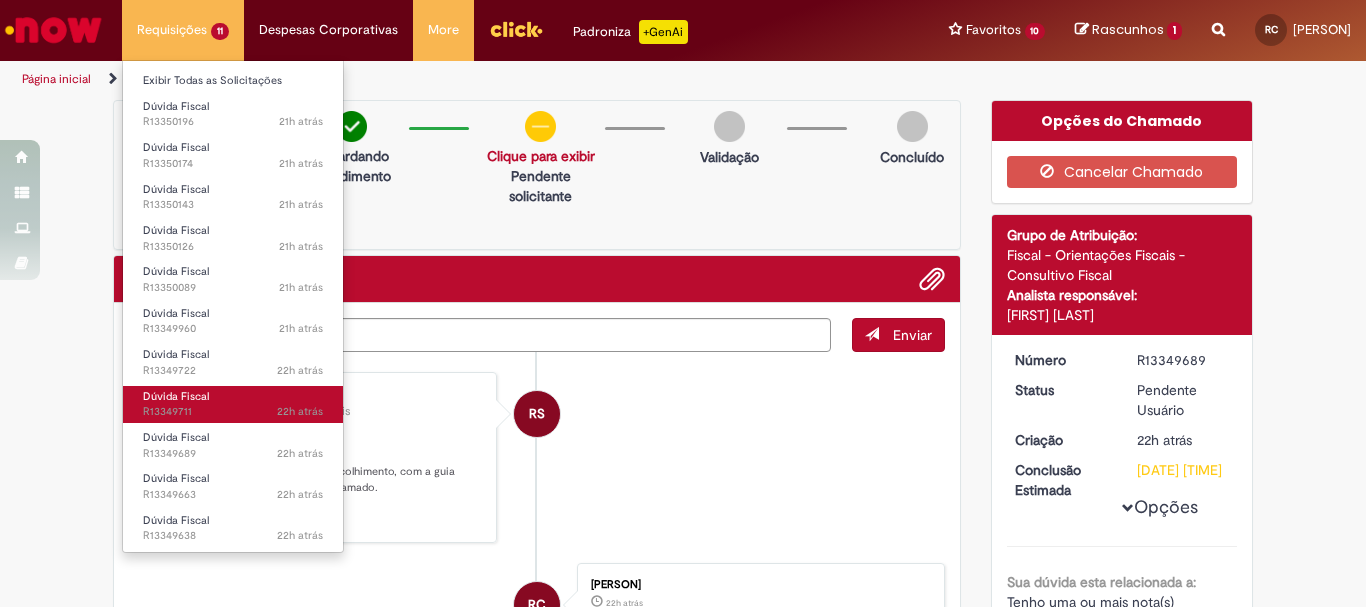 click on "Dúvida Fiscal
22h atrás 22 horas atrás  R[REFERENCE]" at bounding box center (233, 404) 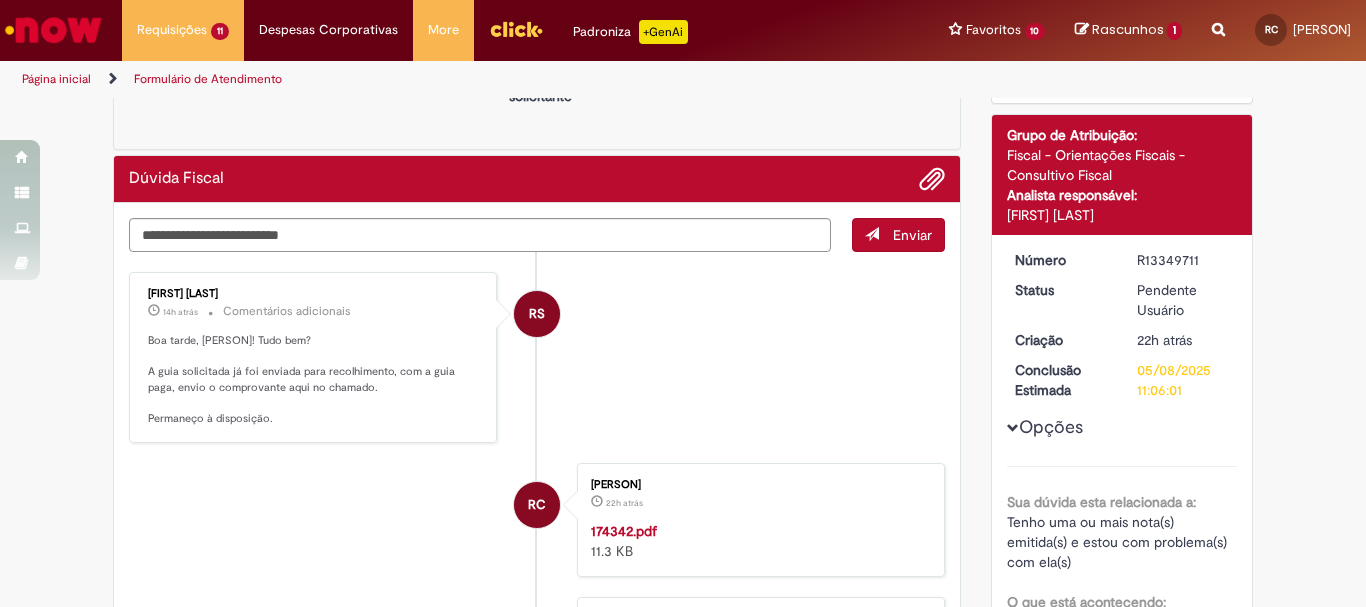 scroll, scrollTop: 0, scrollLeft: 0, axis: both 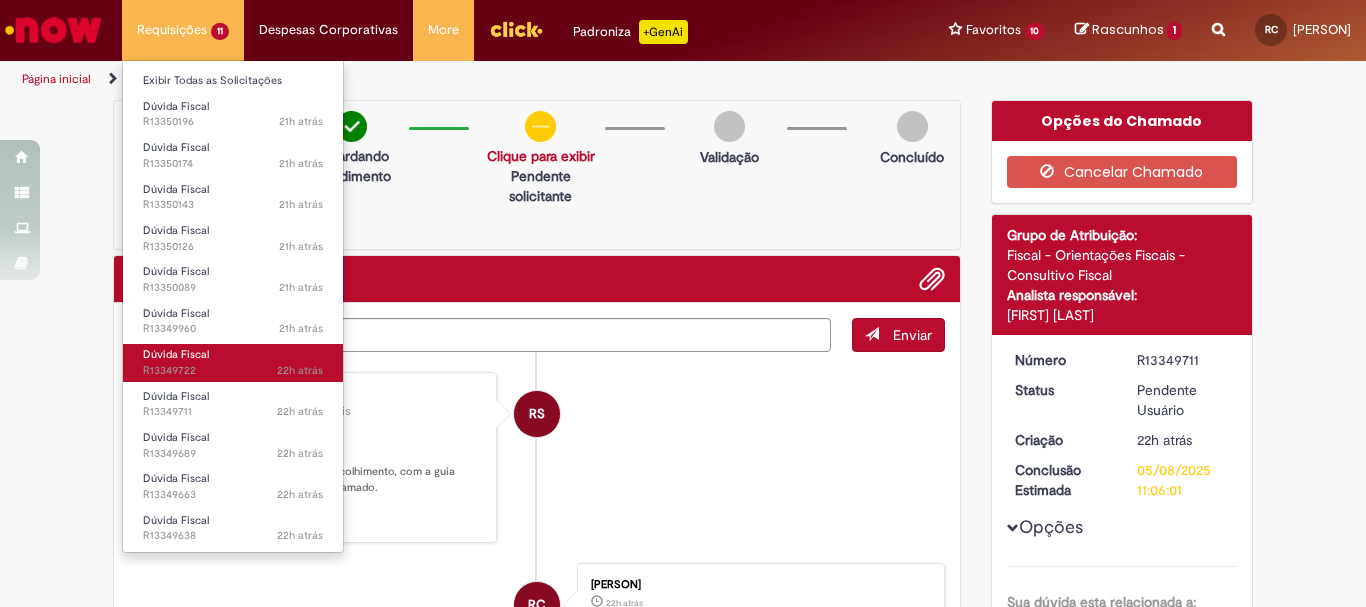 click on "22h atrás 22 horas atrás  R[REFERENCE]" at bounding box center [233, 371] 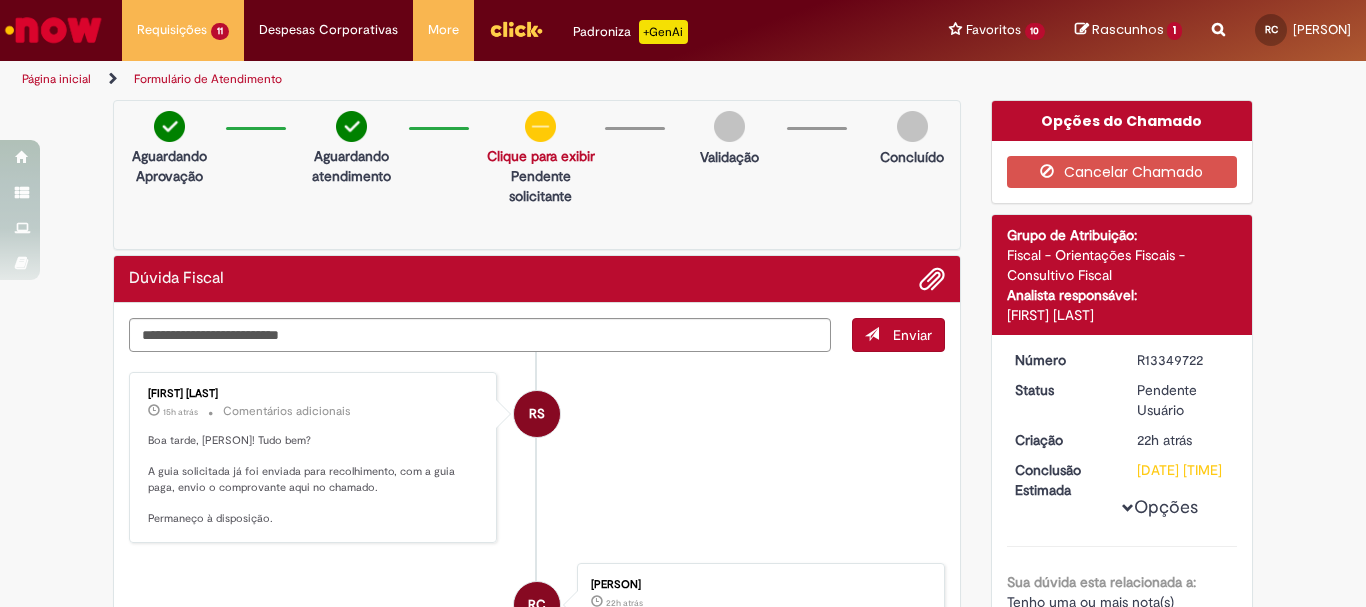 scroll, scrollTop: 200, scrollLeft: 0, axis: vertical 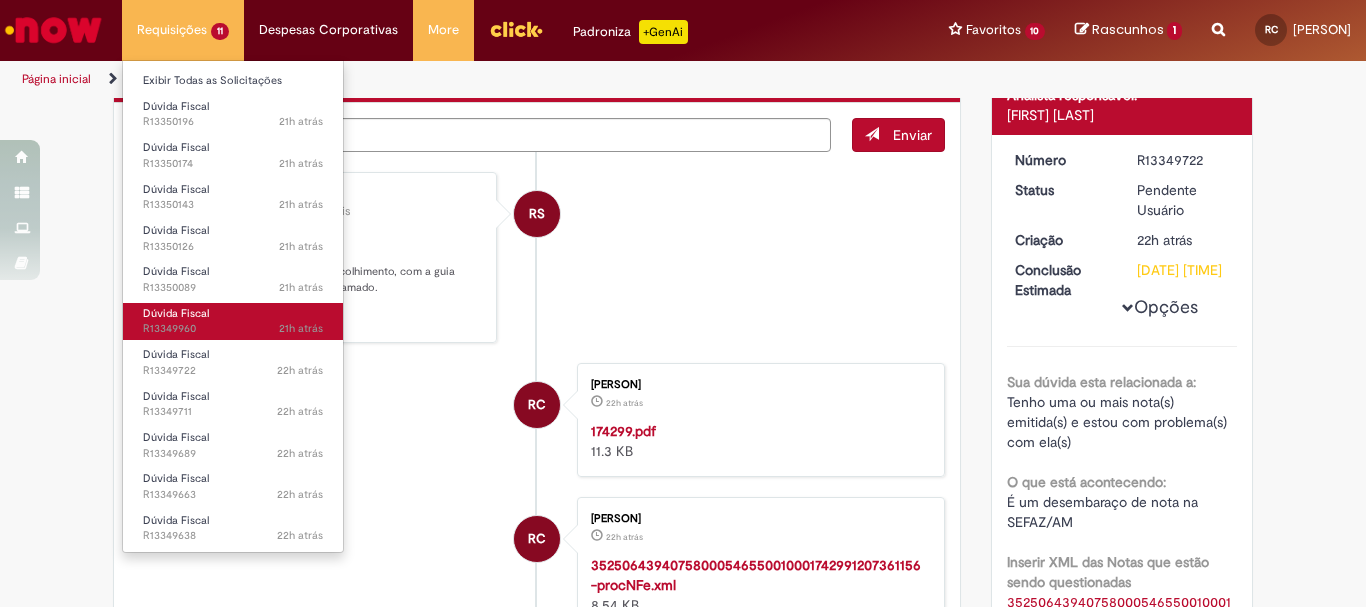 click on "21h atrás 21 horas atrás  R[REFERENCE]" at bounding box center [233, 329] 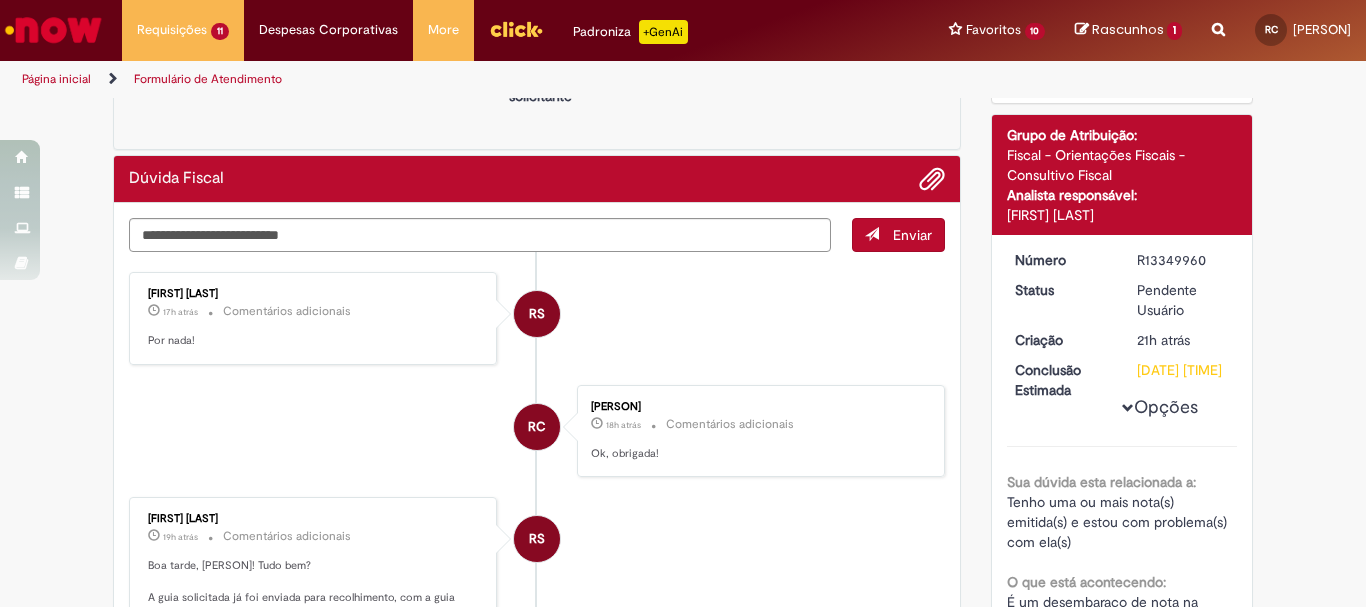 scroll, scrollTop: 355, scrollLeft: 0, axis: vertical 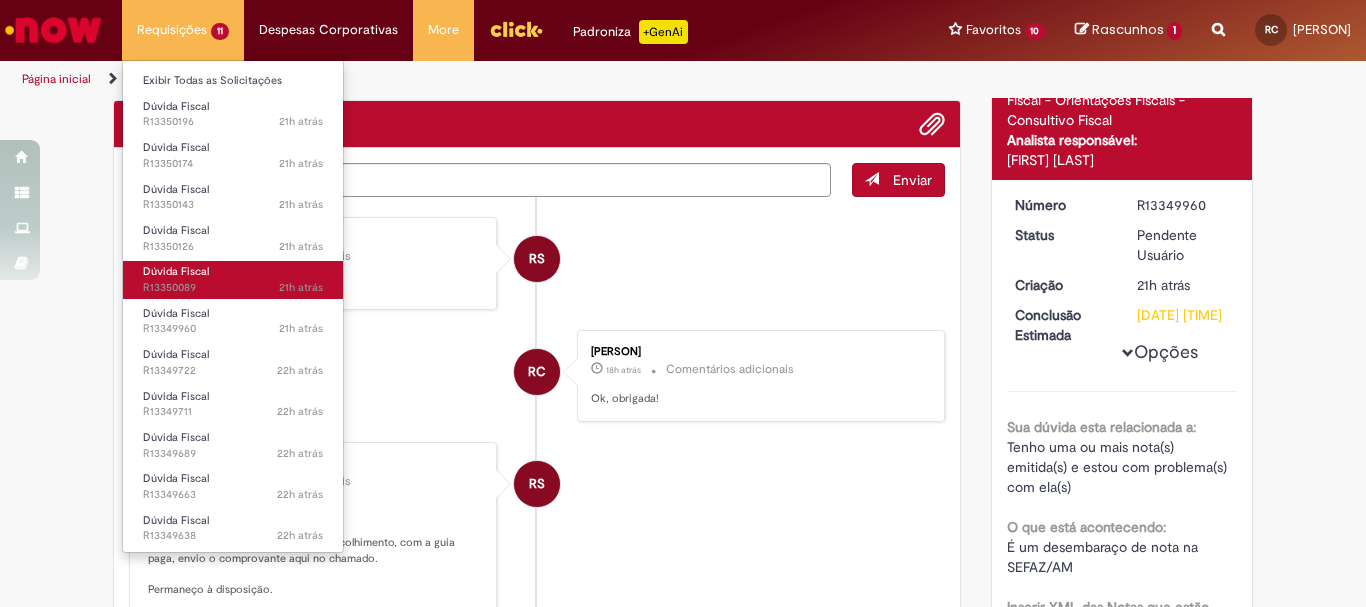 click on "21h atrás 21 horas atrás  R[REFERENCE]" at bounding box center [233, 288] 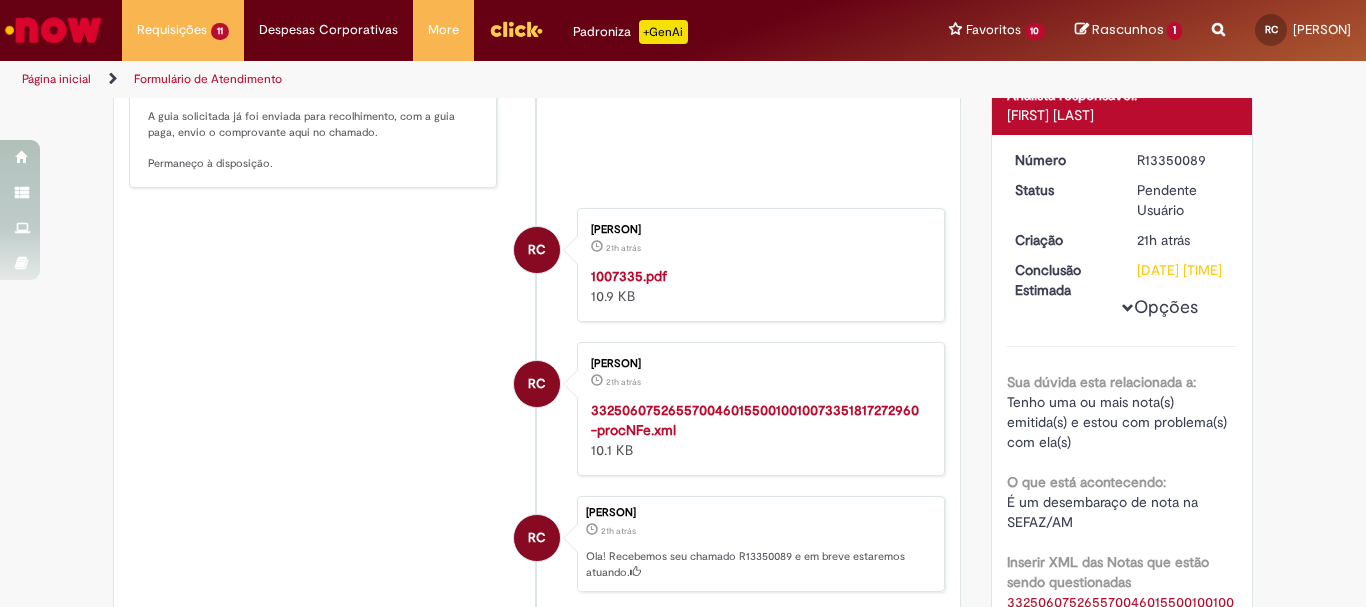 scroll, scrollTop: 355, scrollLeft: 0, axis: vertical 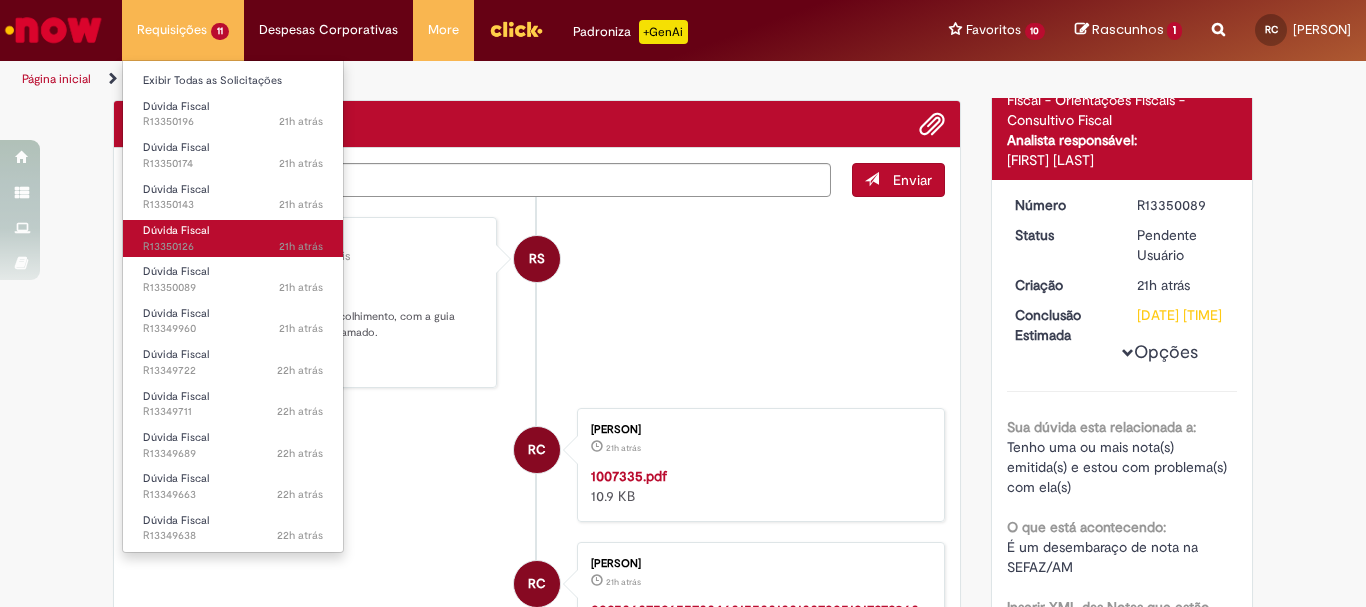 click on "Dúvida Fiscal
21h atrás 21 horas atrás  R[REFERENCE]" at bounding box center [233, 238] 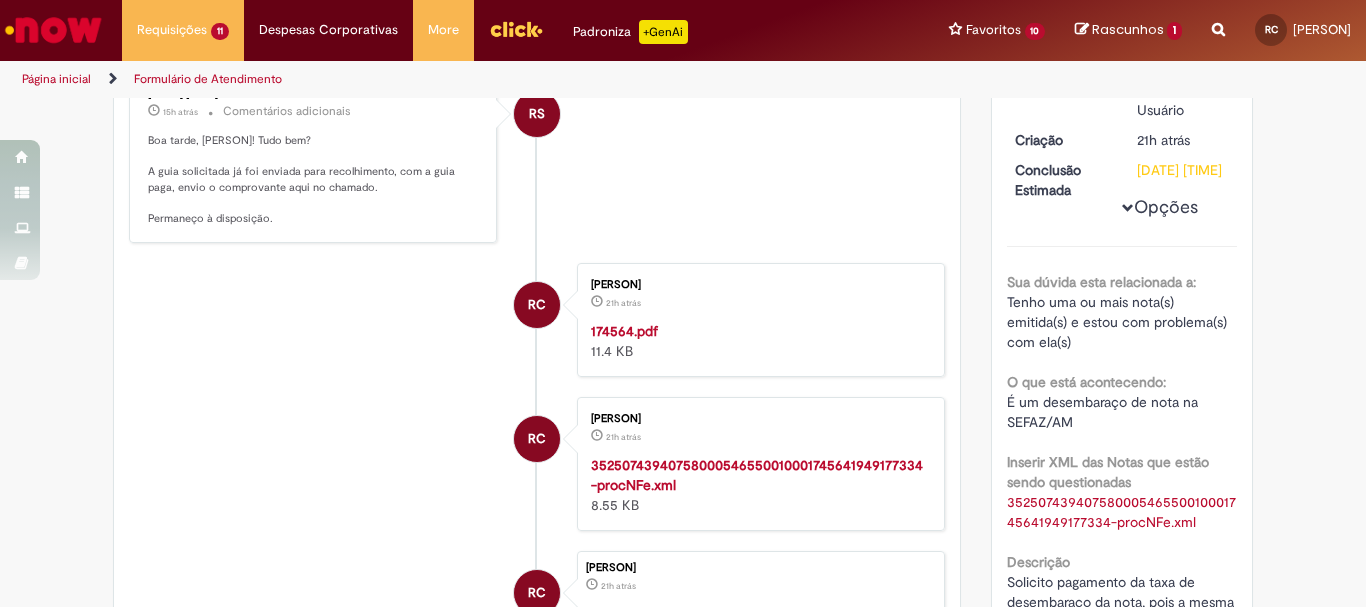 scroll, scrollTop: 455, scrollLeft: 0, axis: vertical 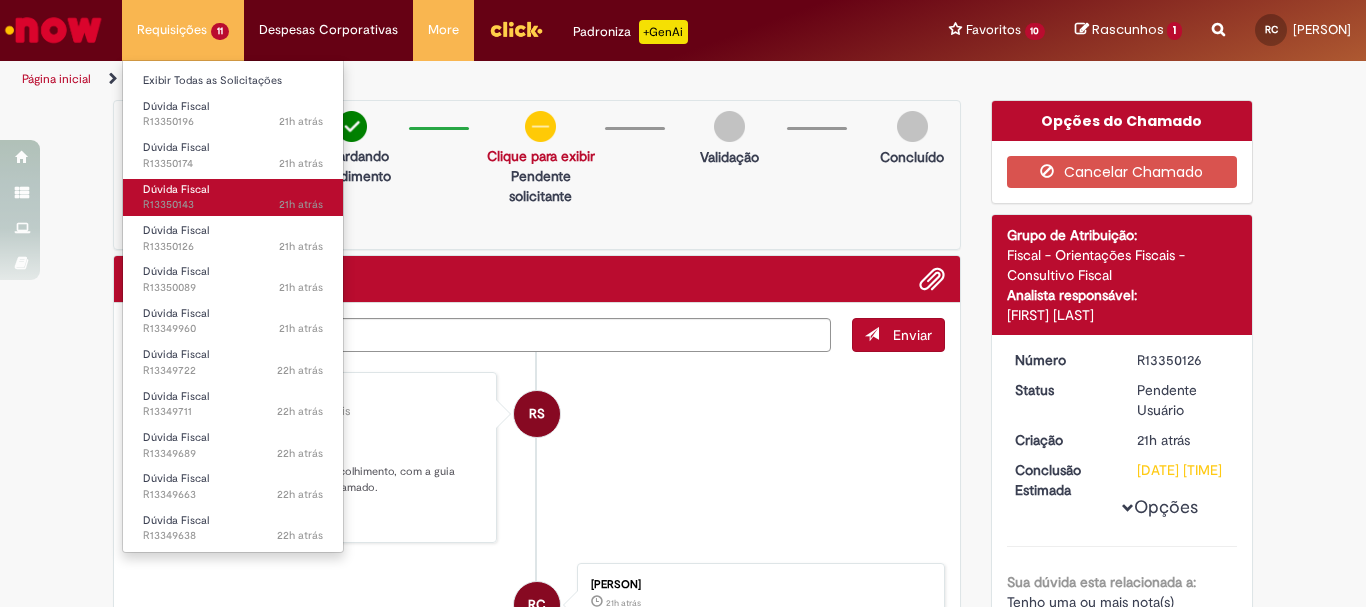 click on "21h atrás 21 horas atrás  R[REFERENCE]" at bounding box center [233, 205] 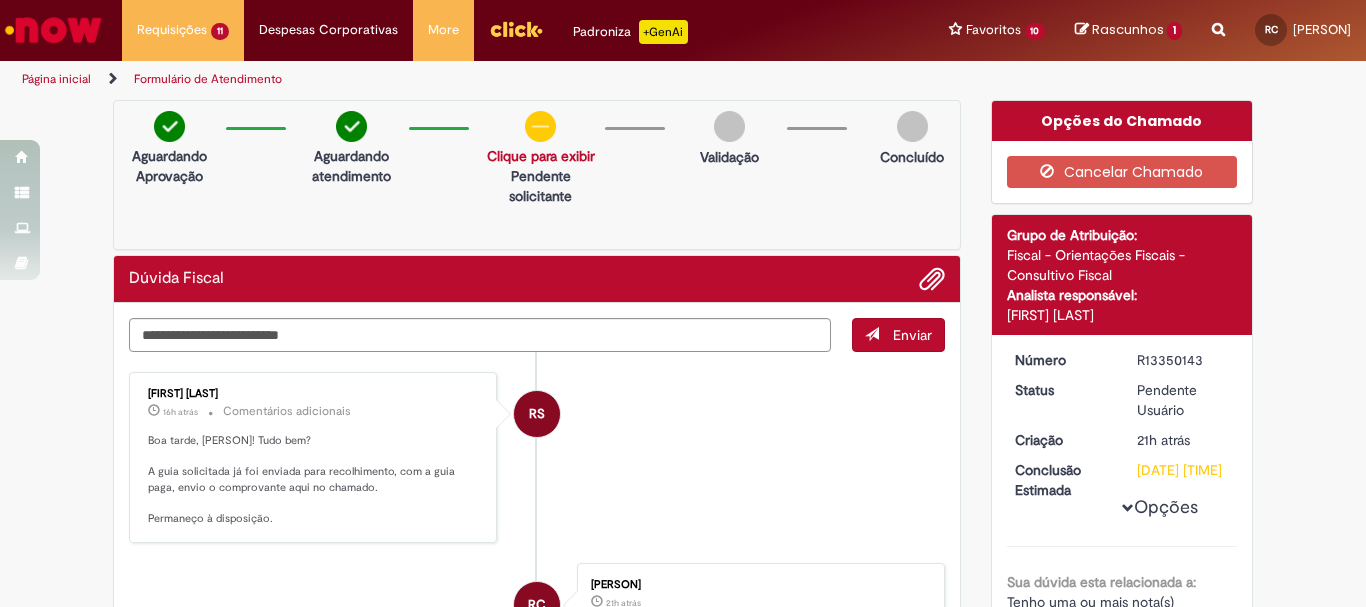 scroll, scrollTop: 300, scrollLeft: 0, axis: vertical 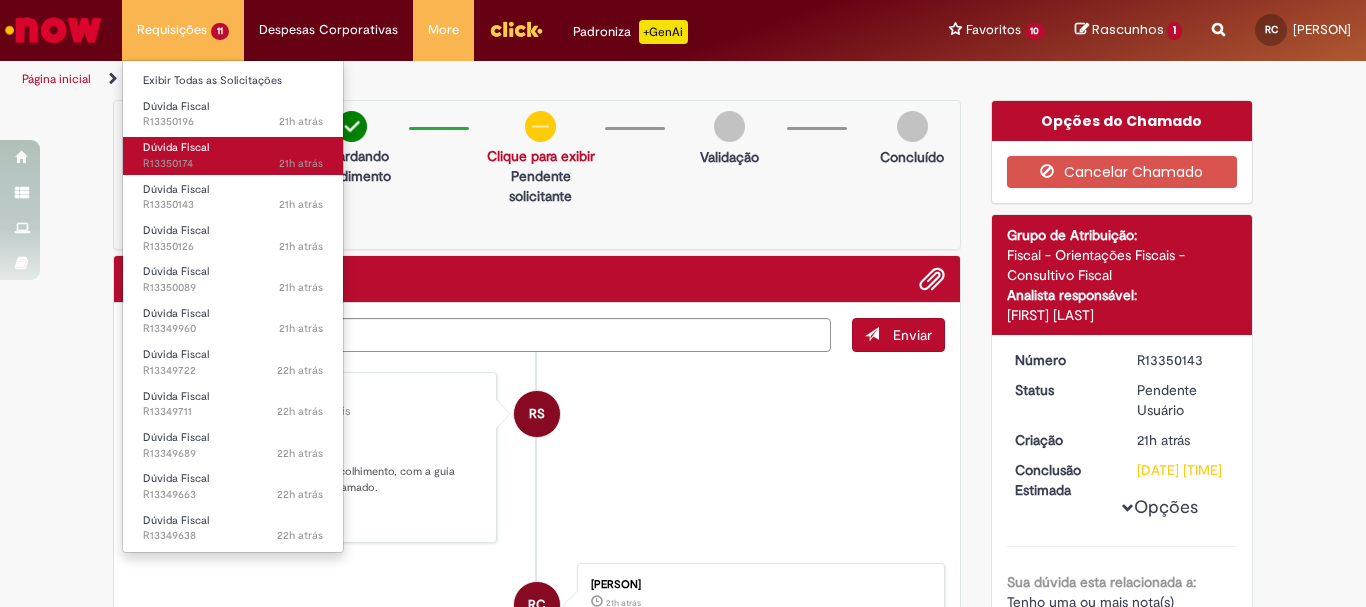 click on "21h atrás 21 horas atrás  R[REFERENCE]" at bounding box center (233, 164) 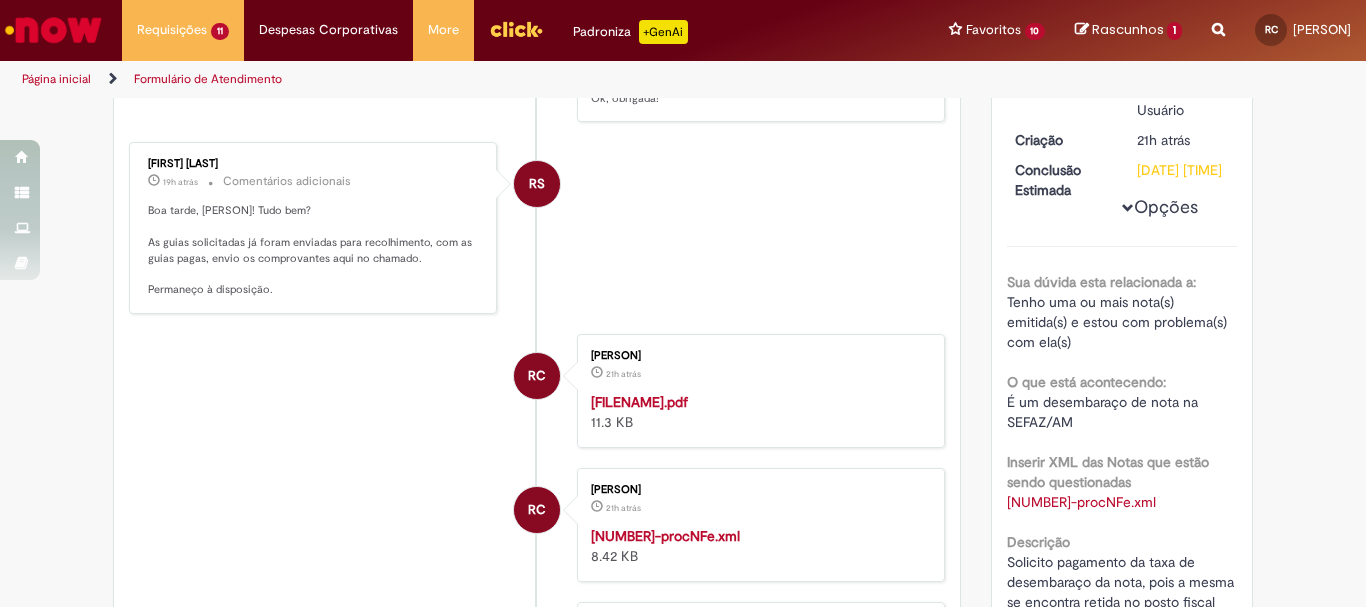 scroll, scrollTop: 455, scrollLeft: 0, axis: vertical 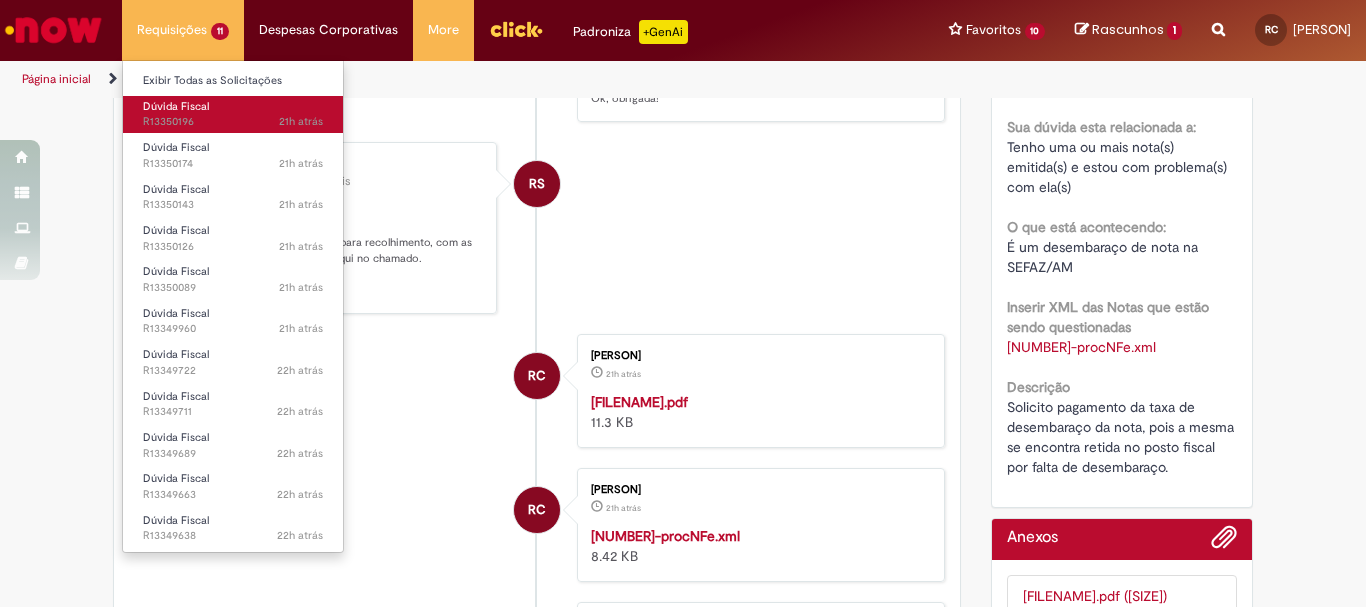 click on "21h atrás 21 horas atrás  R[REFERENCE]" at bounding box center [233, 122] 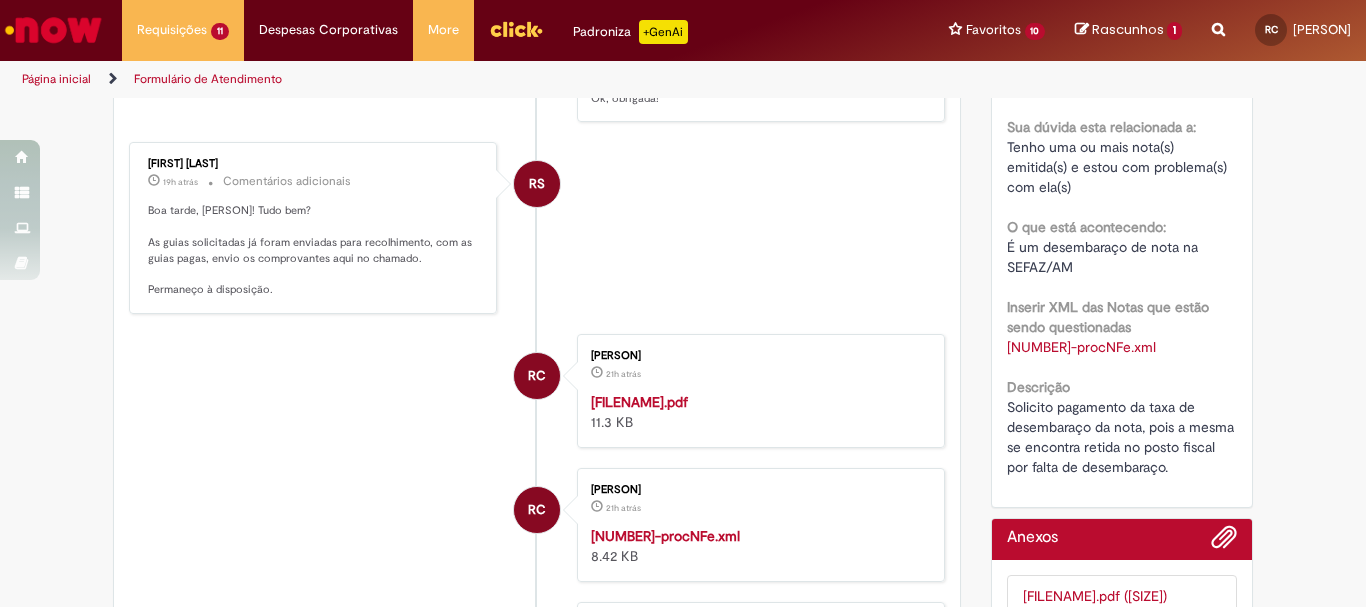 scroll, scrollTop: 0, scrollLeft: 0, axis: both 